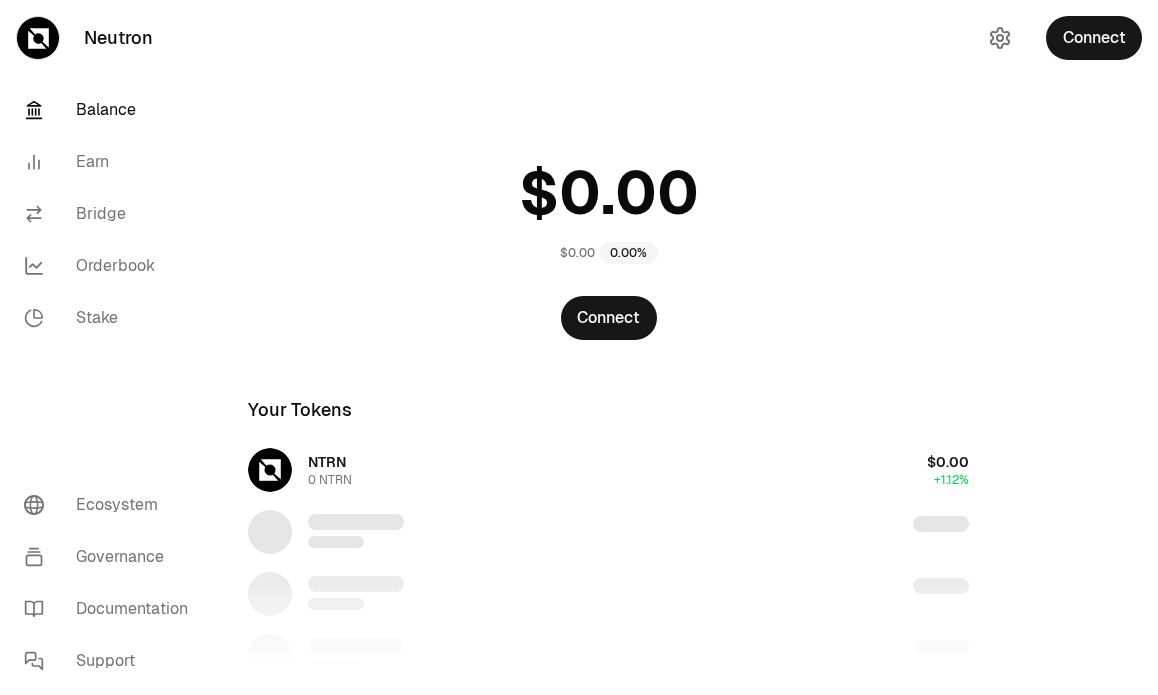 scroll, scrollTop: 0, scrollLeft: 0, axis: both 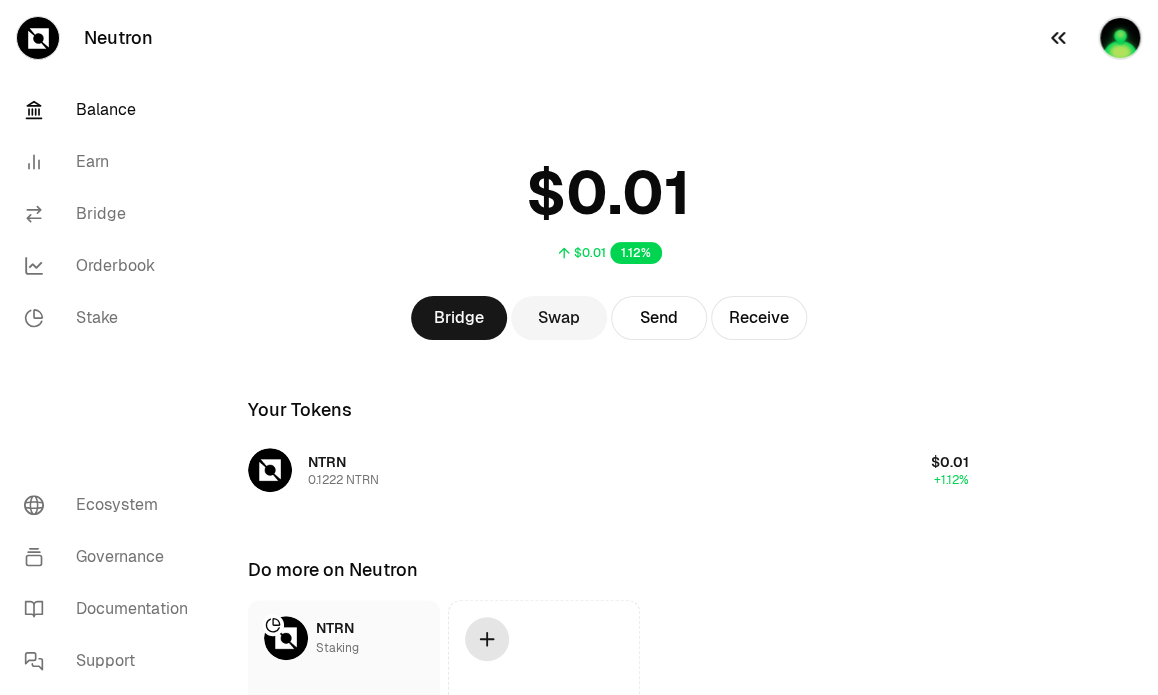 click at bounding box center (1120, 38) 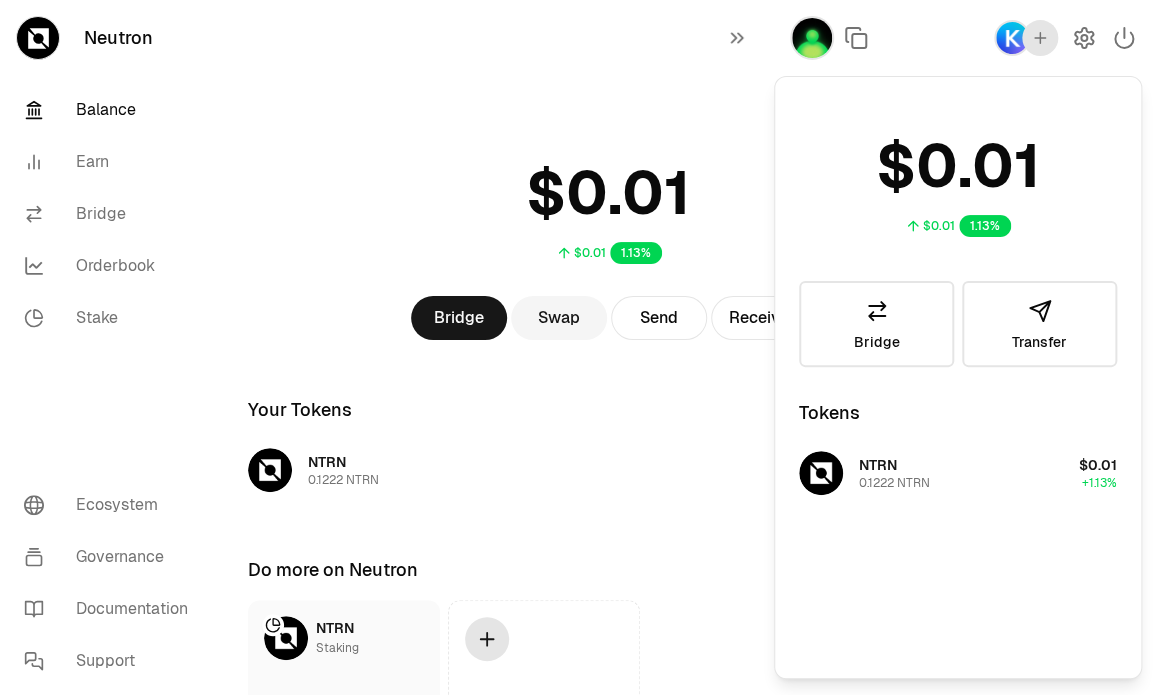 click at bounding box center (812, 38) 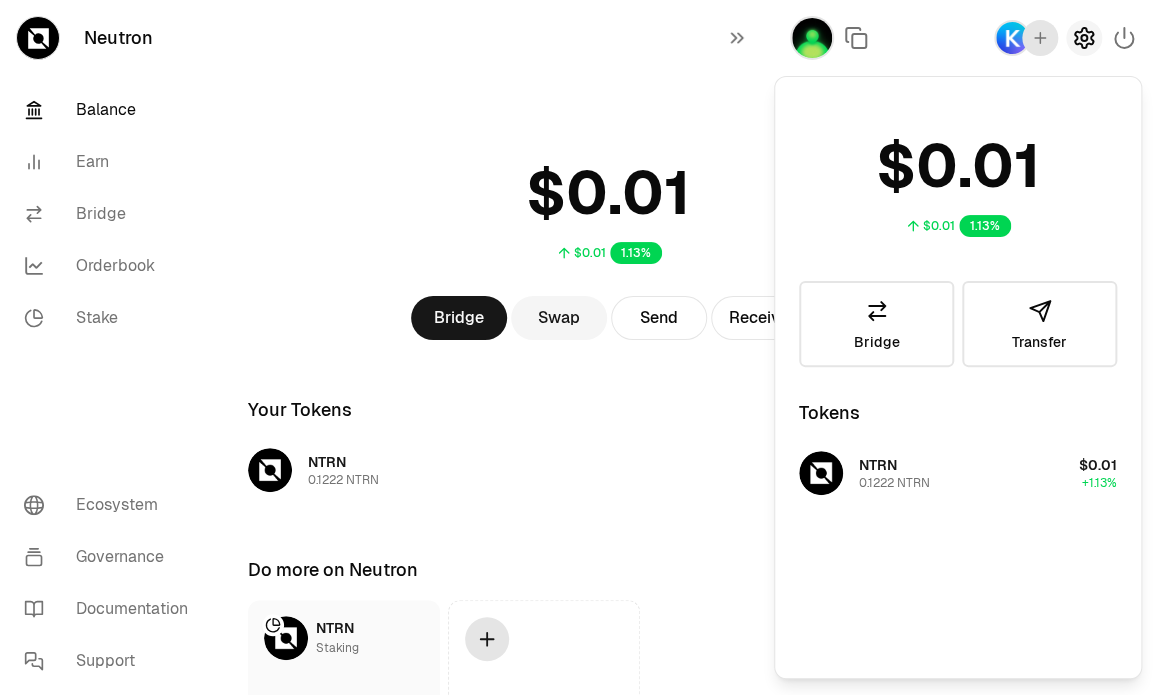 click at bounding box center [1084, 38] 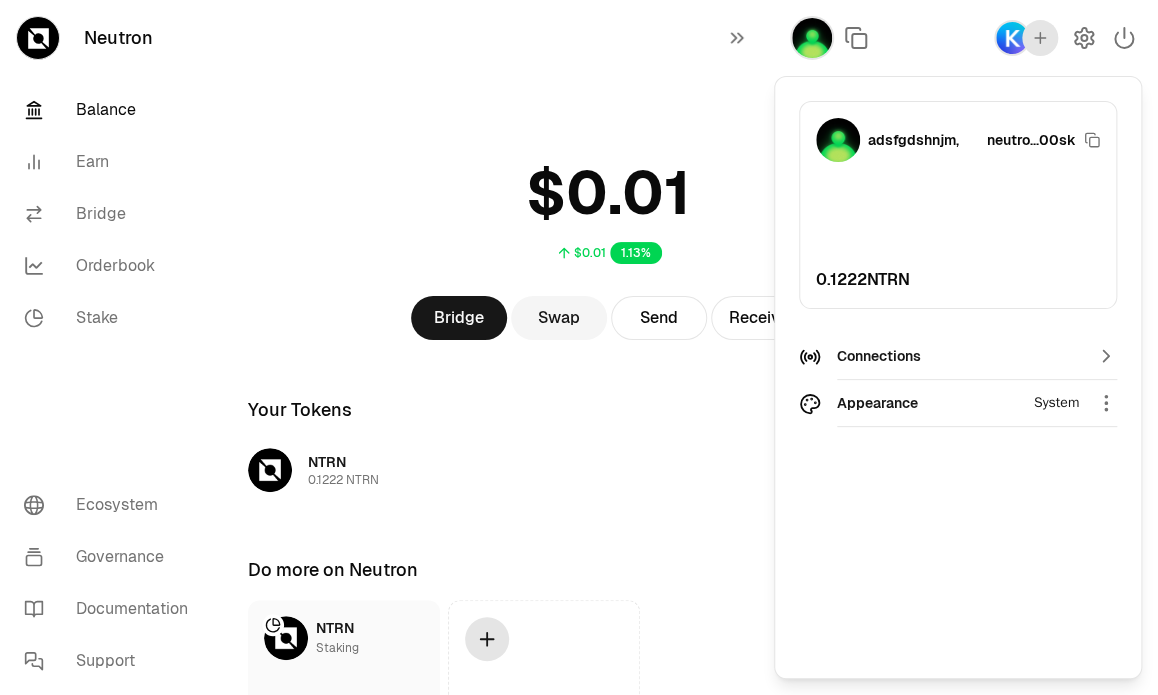 click on "Connections" at bounding box center [958, 356] 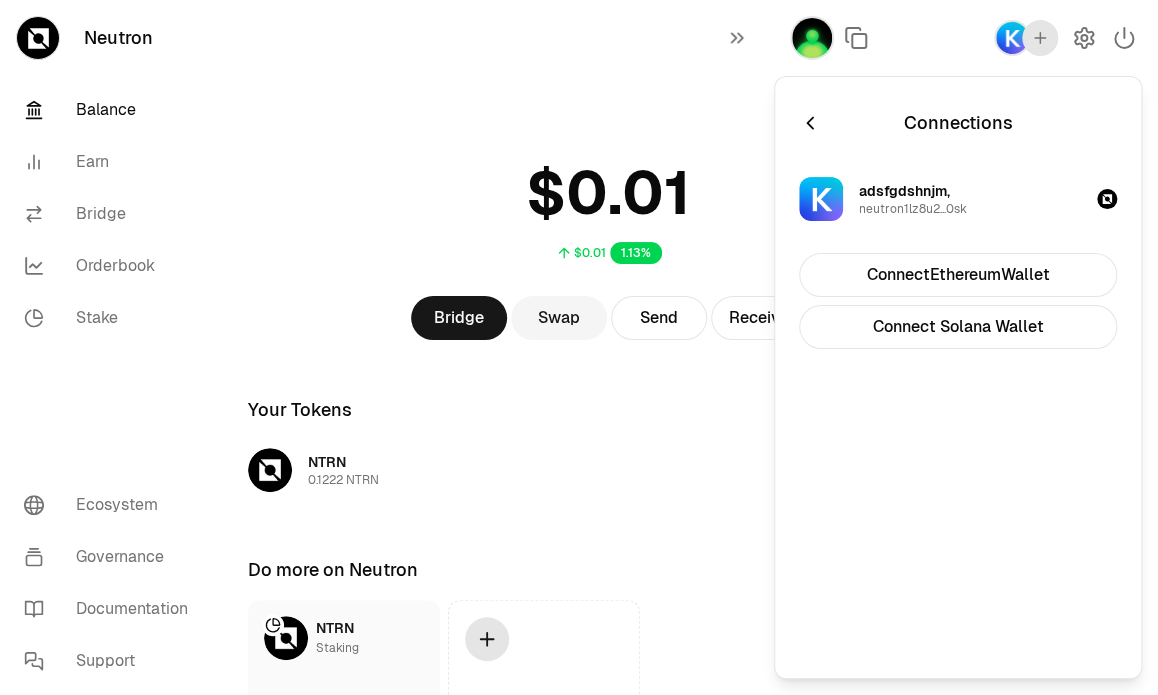 click on "Connections adsfgdshnjm, neutron1lz8u2...0sk Connect  Ethereum  Wallet Connect Solana Wallet" at bounding box center [958, 377] 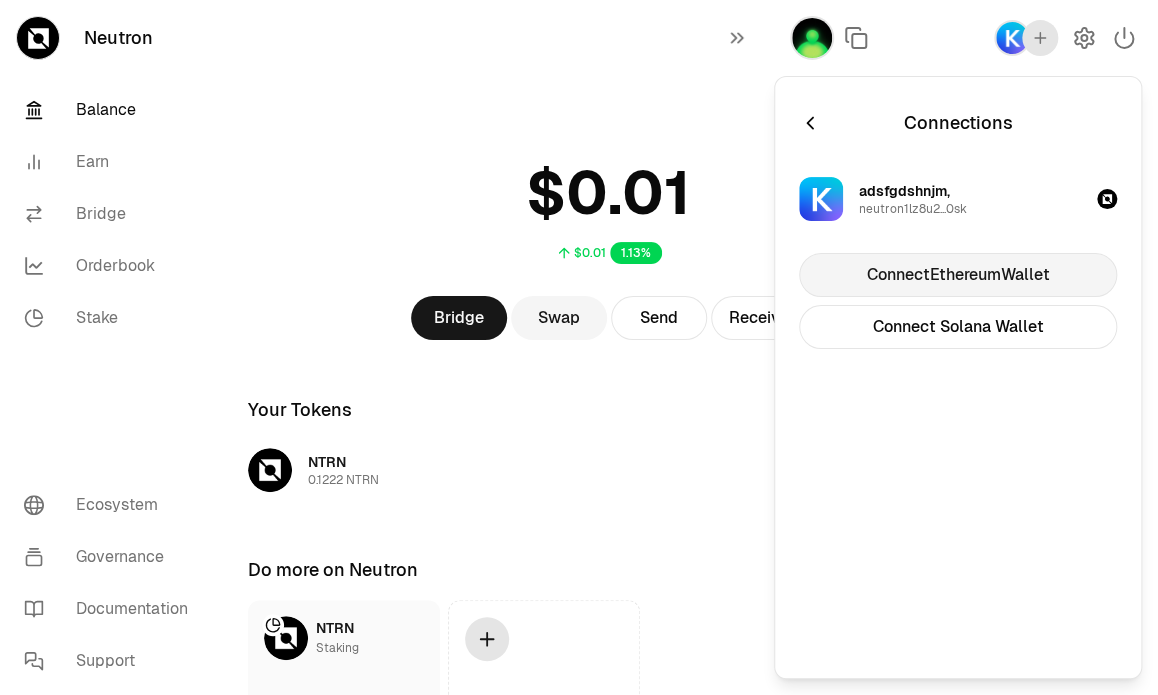 click on "Connect  Ethereum  Wallet" at bounding box center (958, 275) 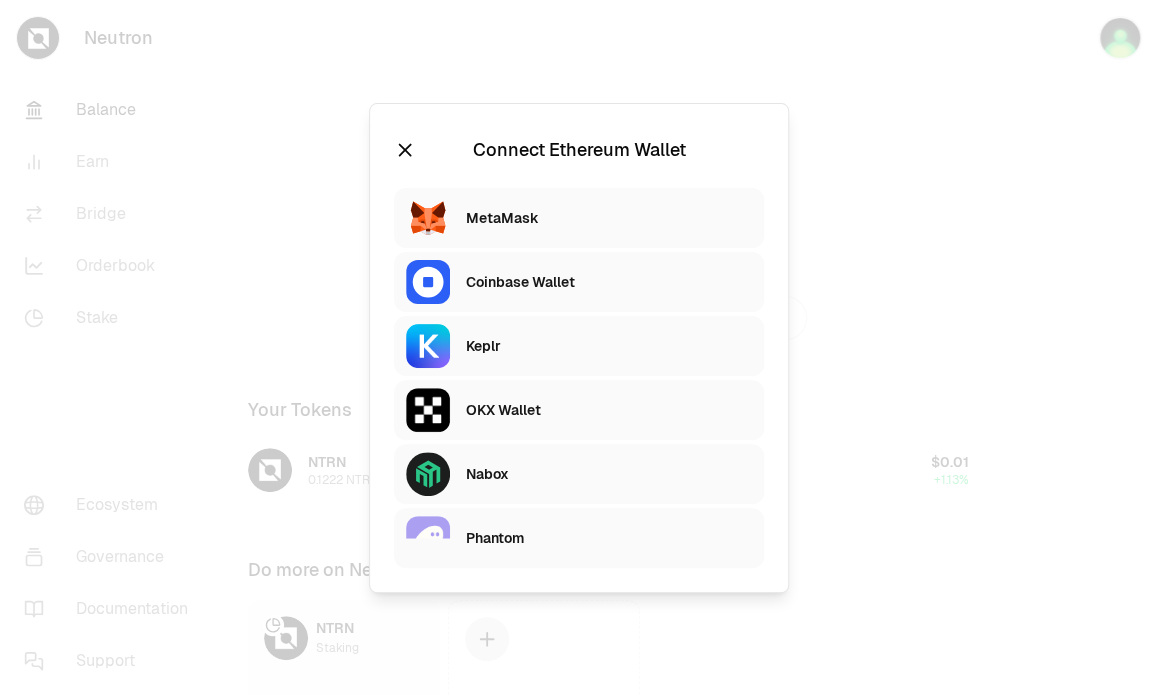 click on "Keplr" at bounding box center (609, 346) 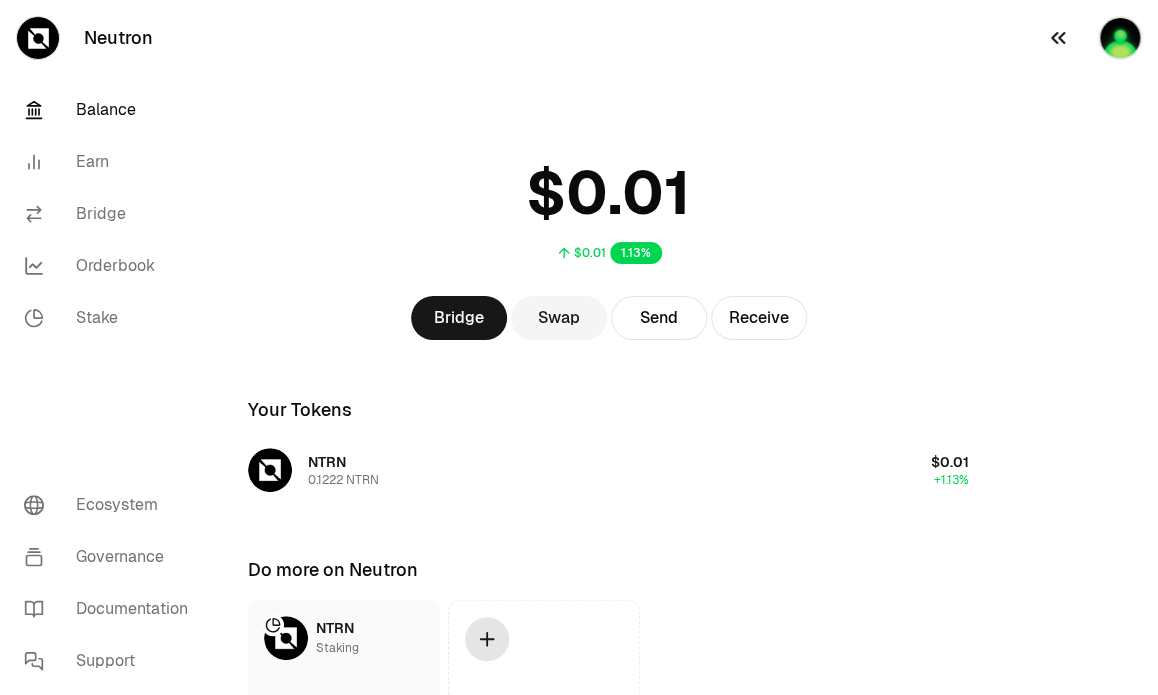 click at bounding box center [1120, 38] 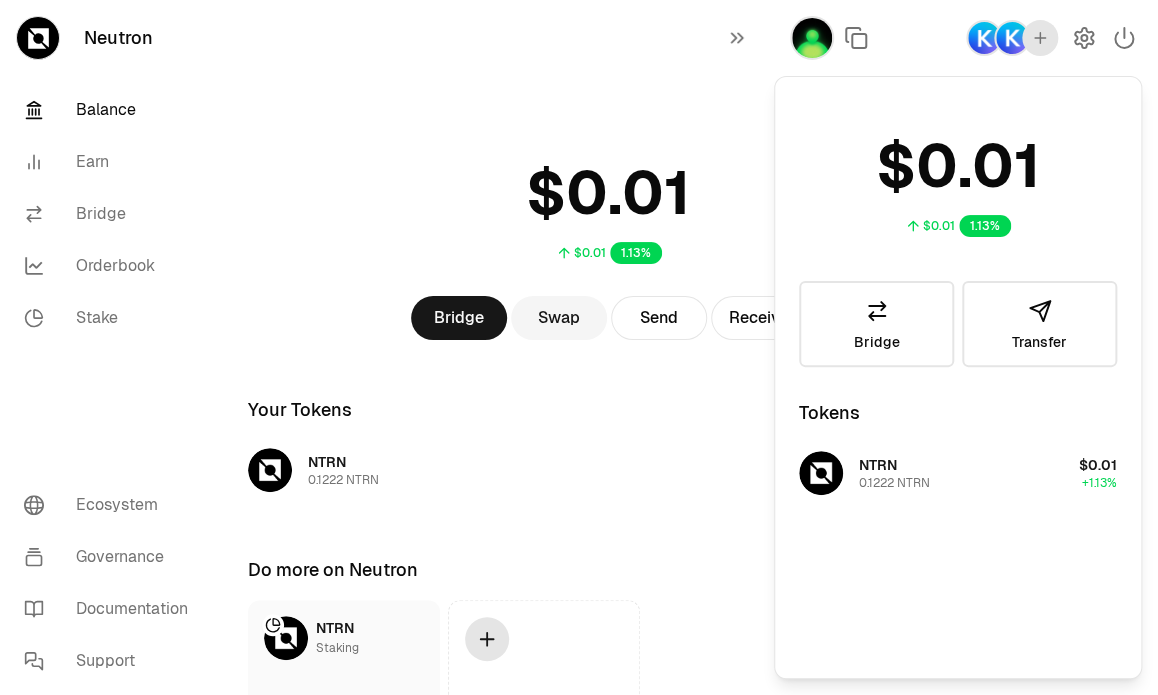 click on "Balance" at bounding box center (112, 110) 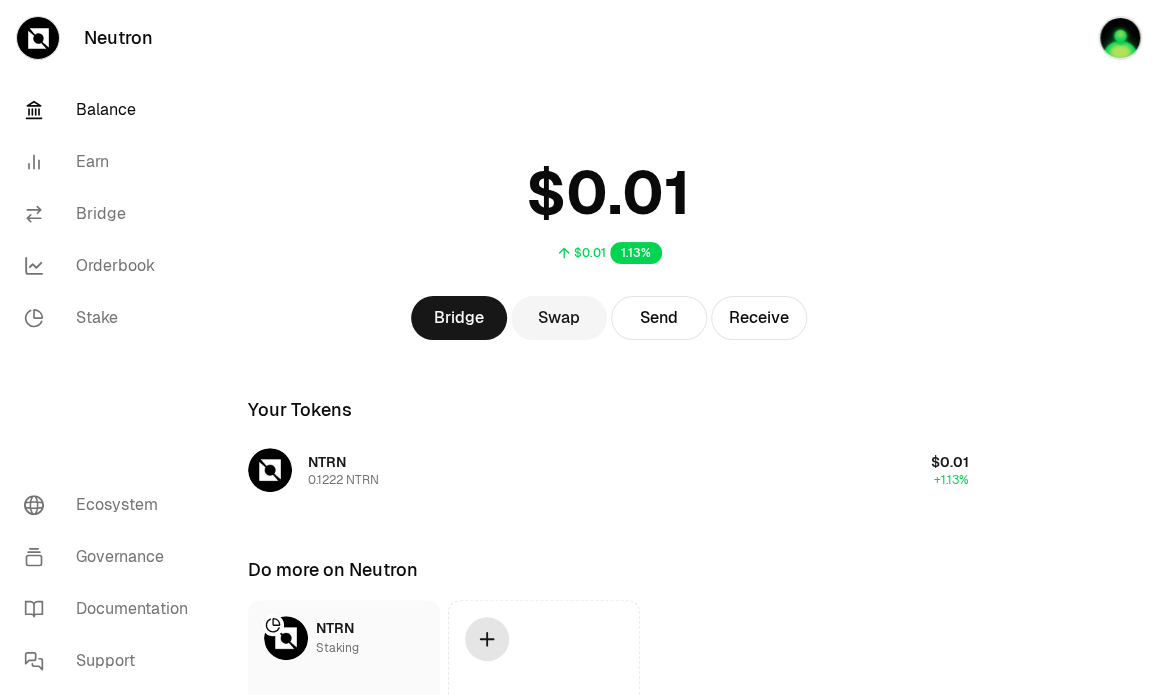 click on "Balance" at bounding box center [112, 110] 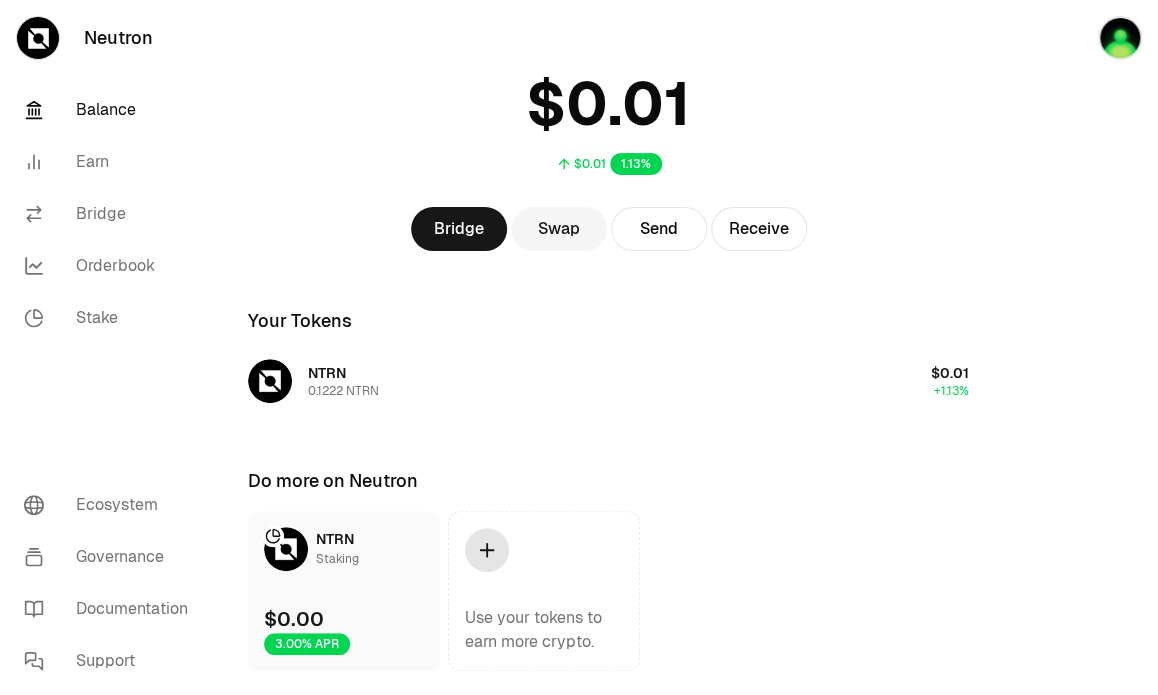 scroll, scrollTop: 144, scrollLeft: 0, axis: vertical 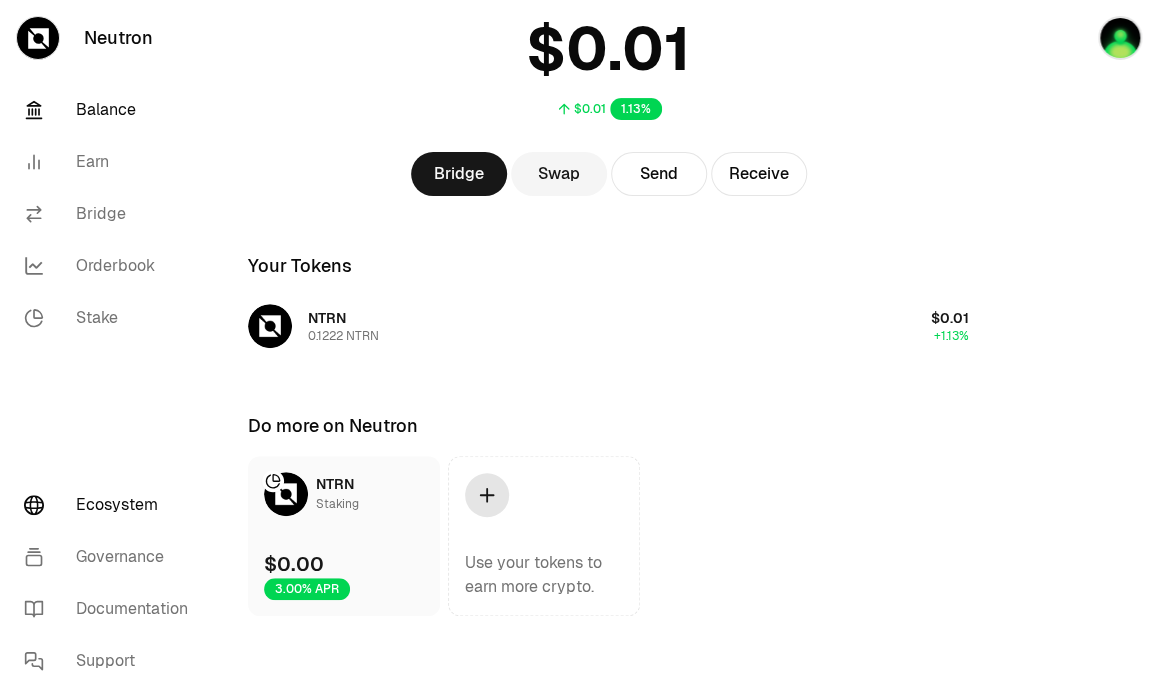 click on "Ecosystem" at bounding box center (112, 505) 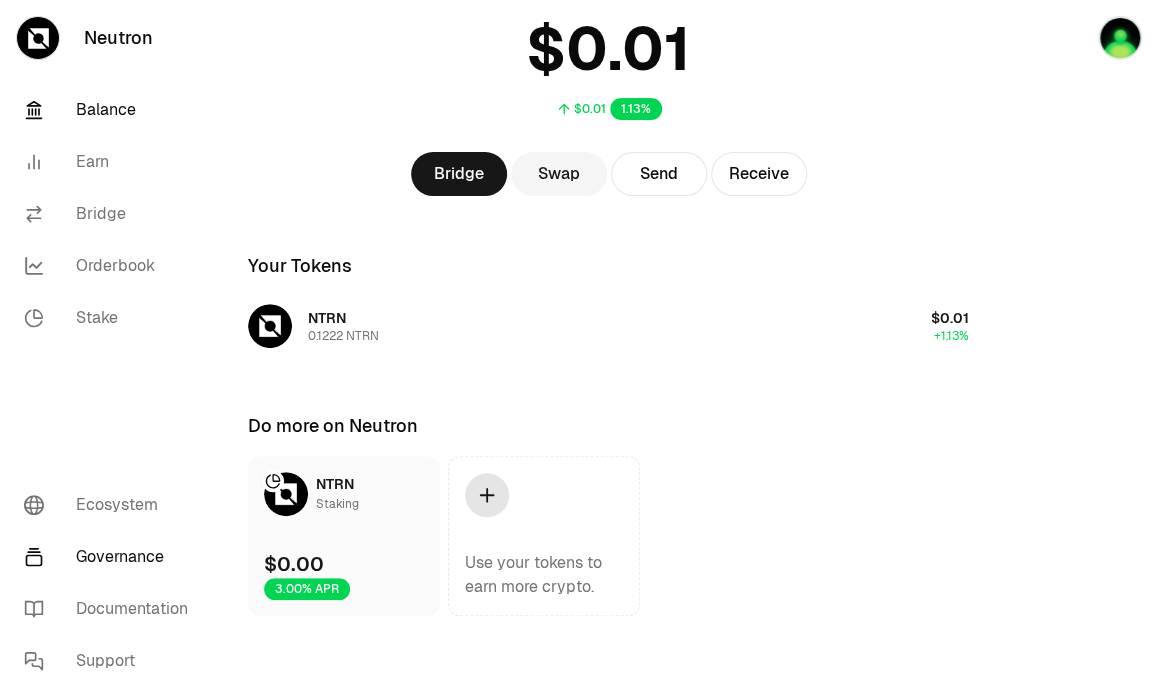 click on "Governance" at bounding box center [112, 557] 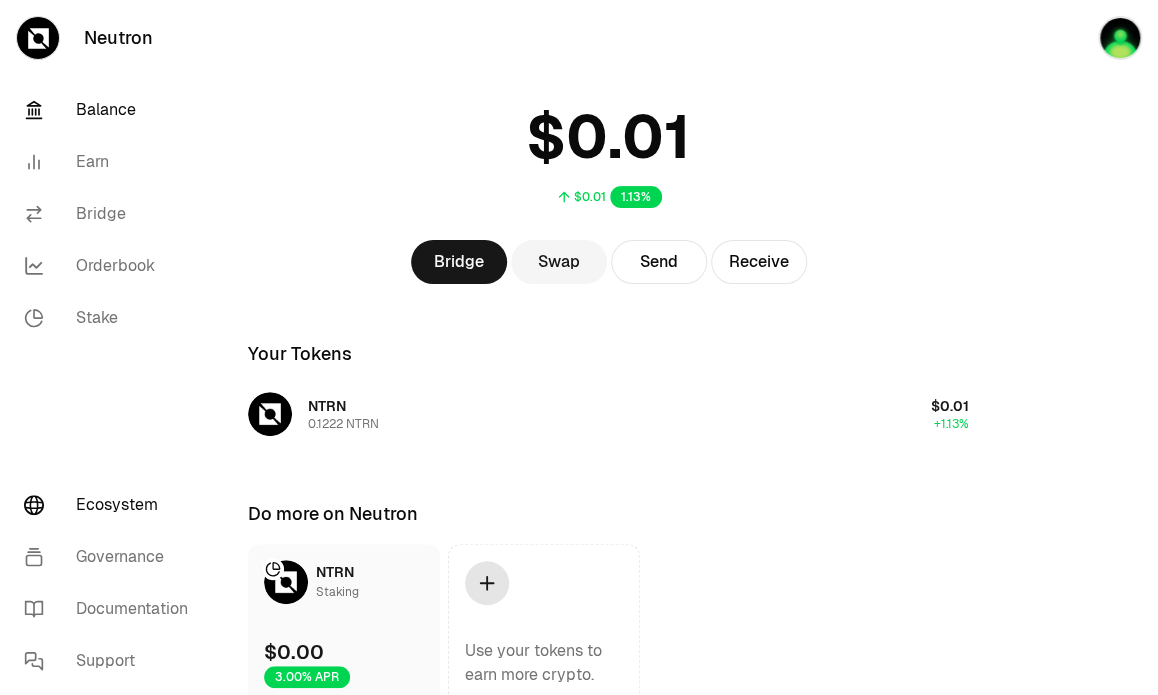 scroll, scrollTop: 0, scrollLeft: 0, axis: both 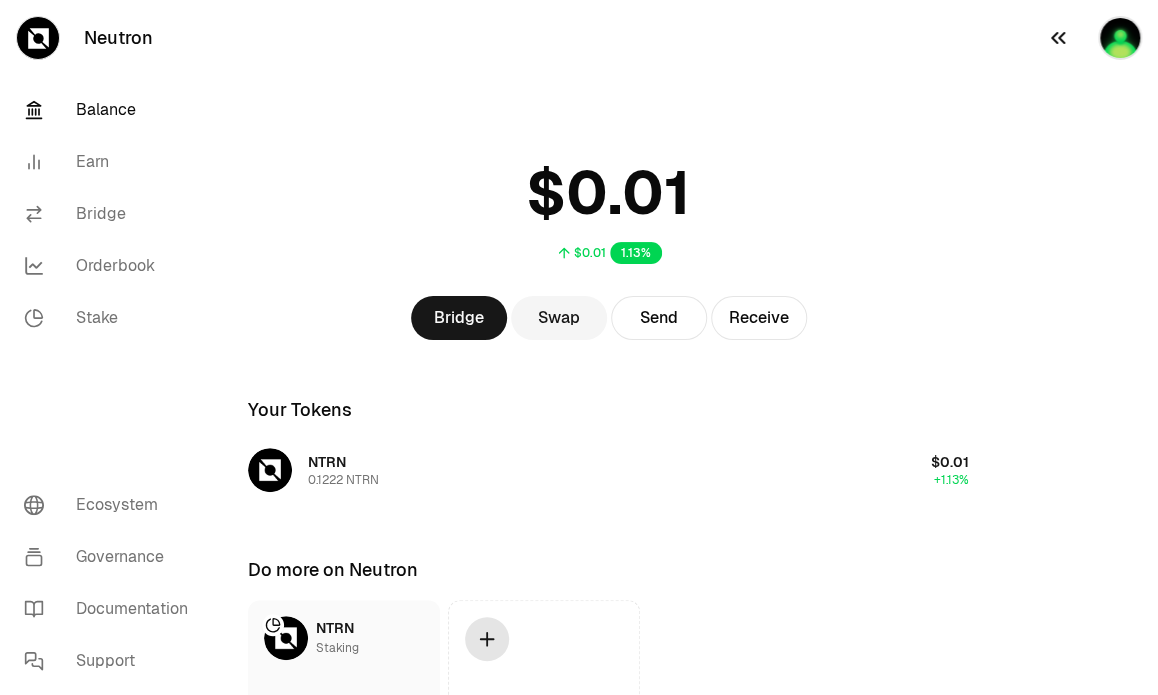 click at bounding box center [1094, 38] 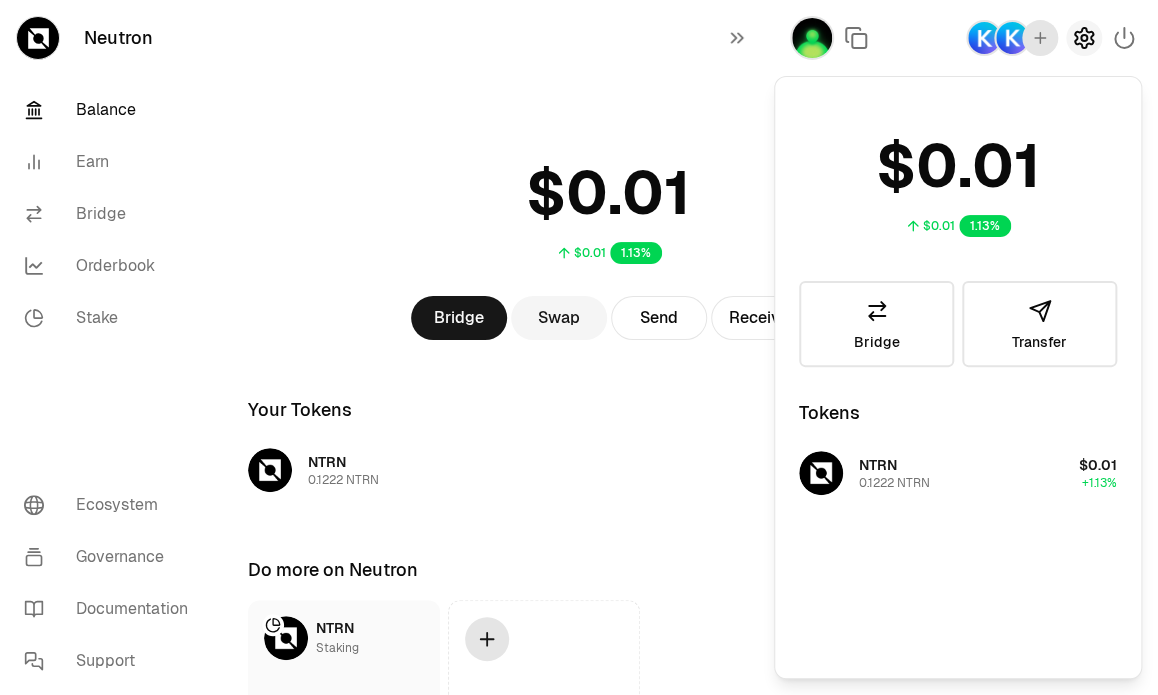 click at bounding box center [1084, 38] 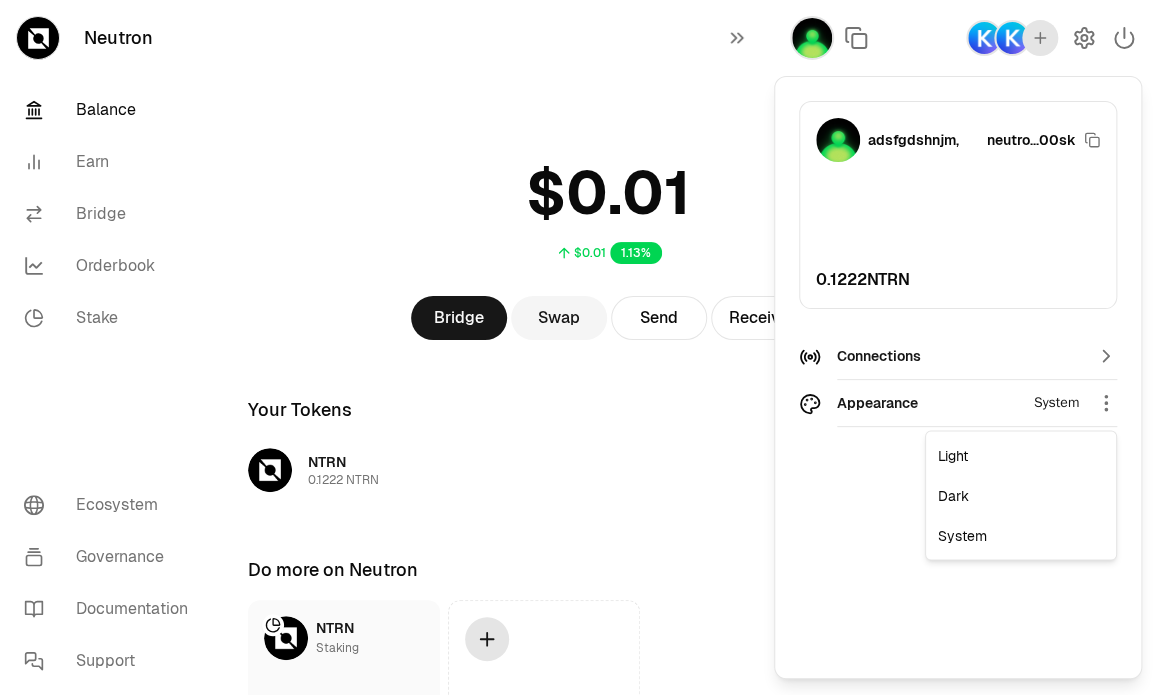 click on "Neutron Balance Earn Bridge Orderbook Stake Ecosystem Governance Documentation Support $0.01 1.13% Bridge Swap Send Receive Your Tokens NTRN 0.1222 NTRN $0.01 +1.13% Do more on Neutron NTRN Staking $0.00 3.00%   APR Use your tokens to earn more crypto.
Settings Appearance settings and wallet management adsfgdshnjm, neutro...00sk 0.1222  NTRN Connections Appearance System Disconnect Light Dark System" at bounding box center [579, 420] 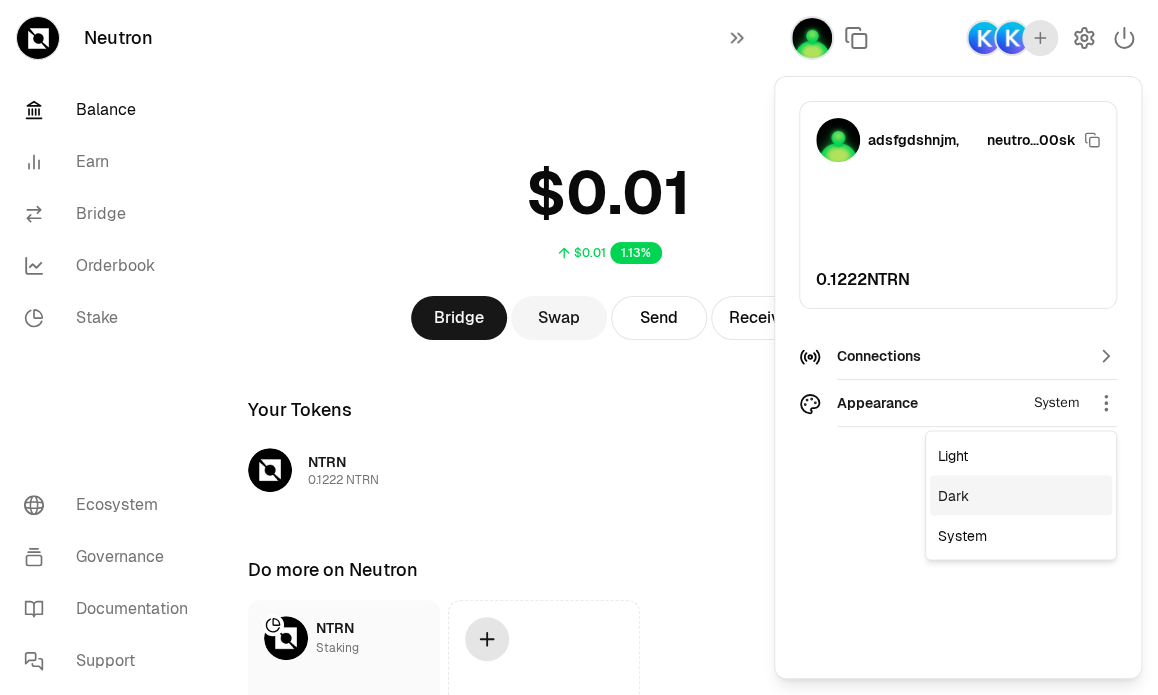 click on "Dark" at bounding box center (1021, 495) 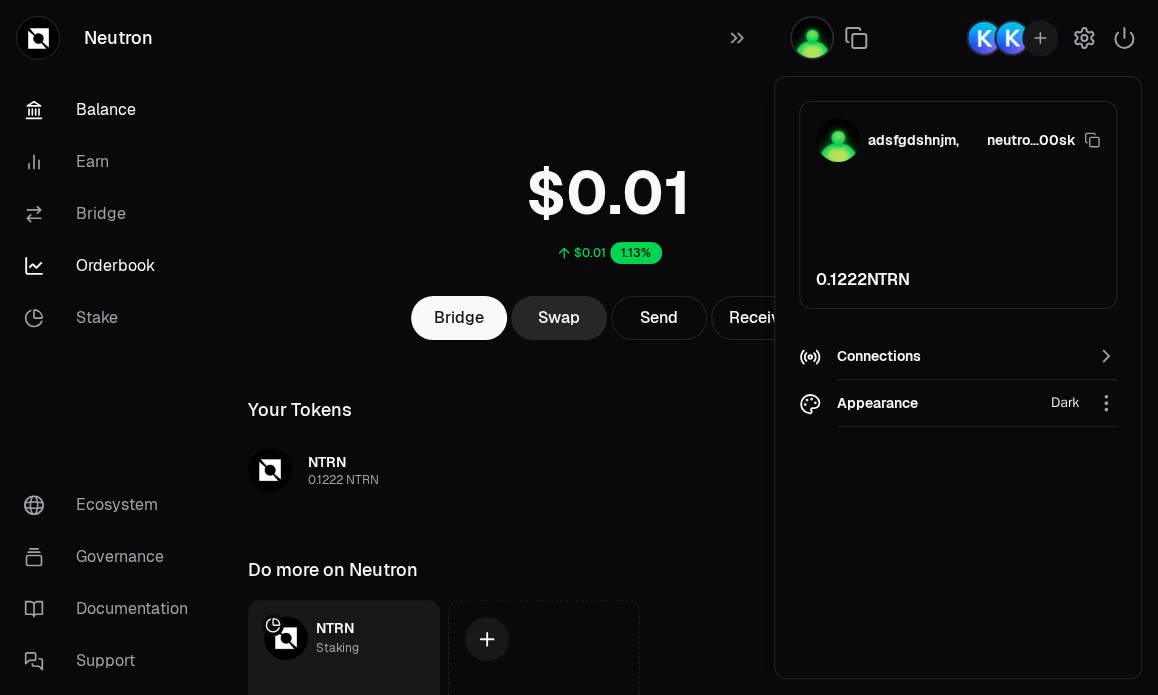 click on "Orderbook" at bounding box center (112, 266) 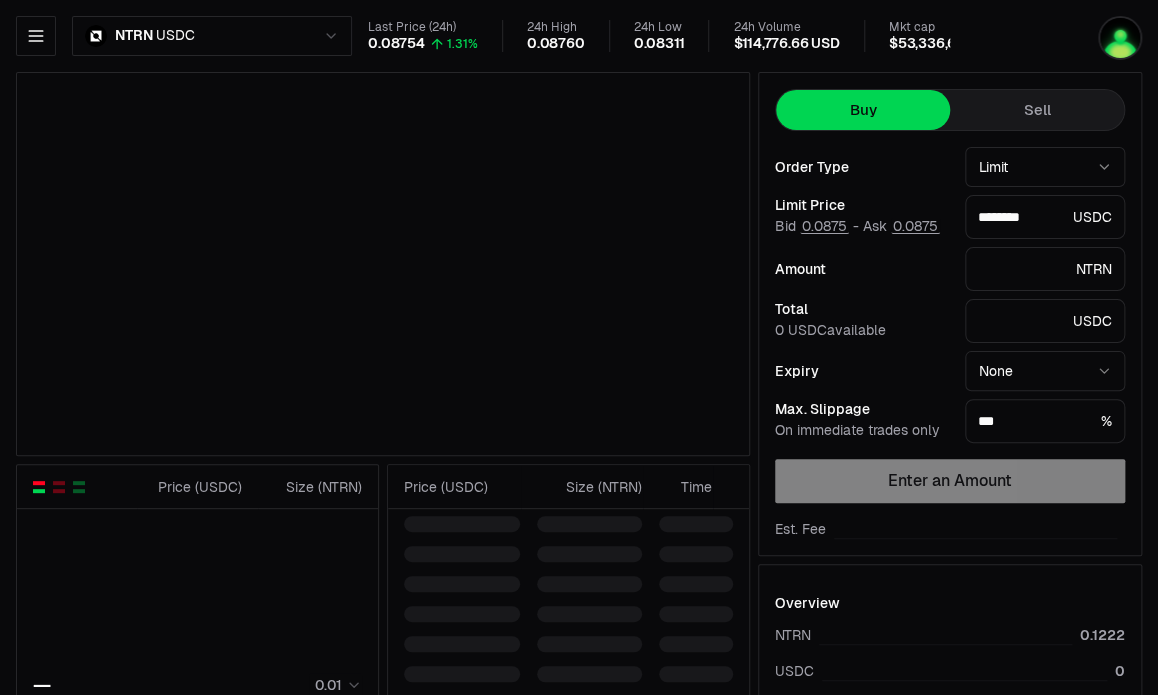type on "********" 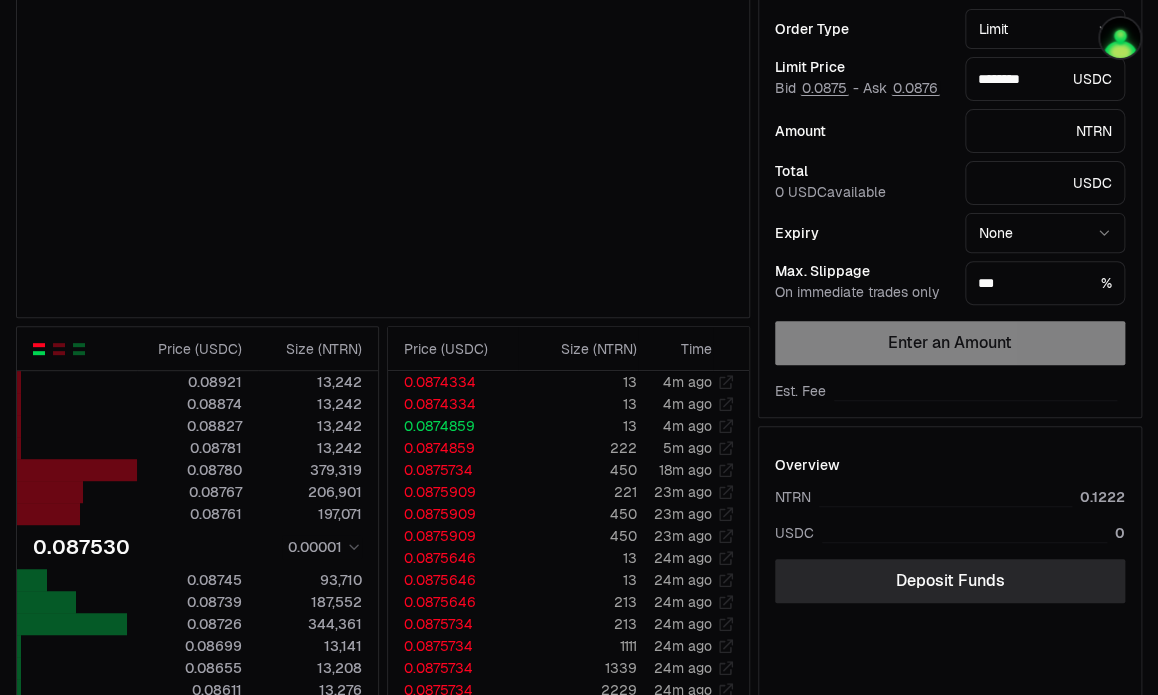 scroll, scrollTop: 500, scrollLeft: 0, axis: vertical 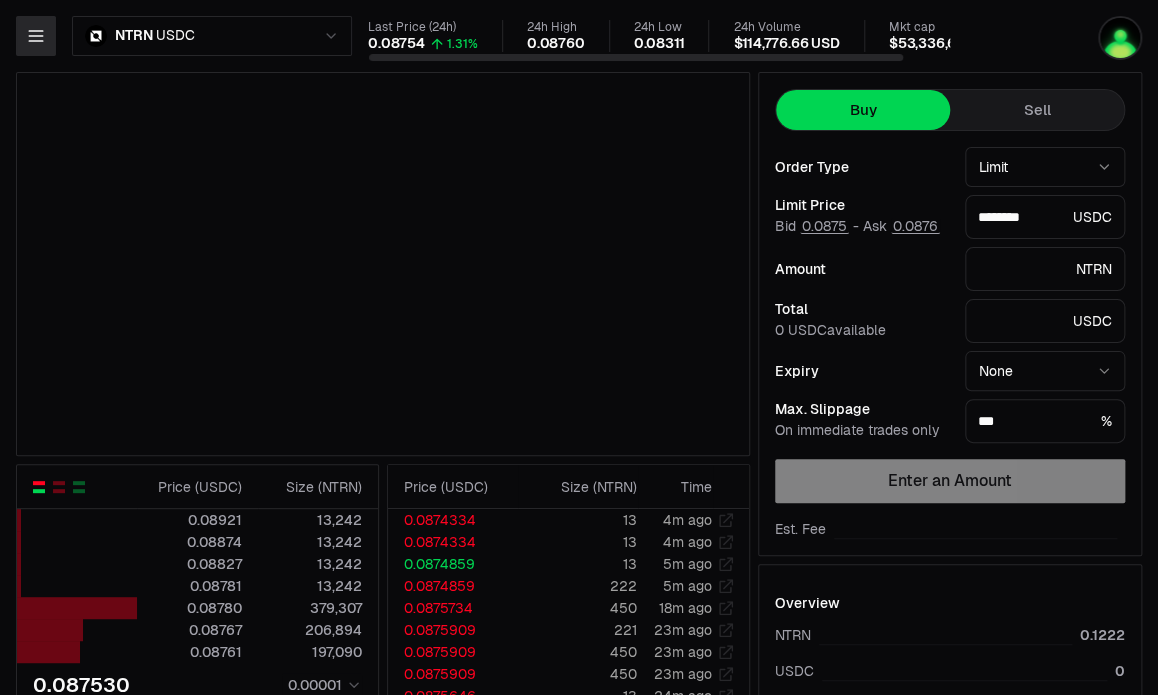 click at bounding box center (36, 36) 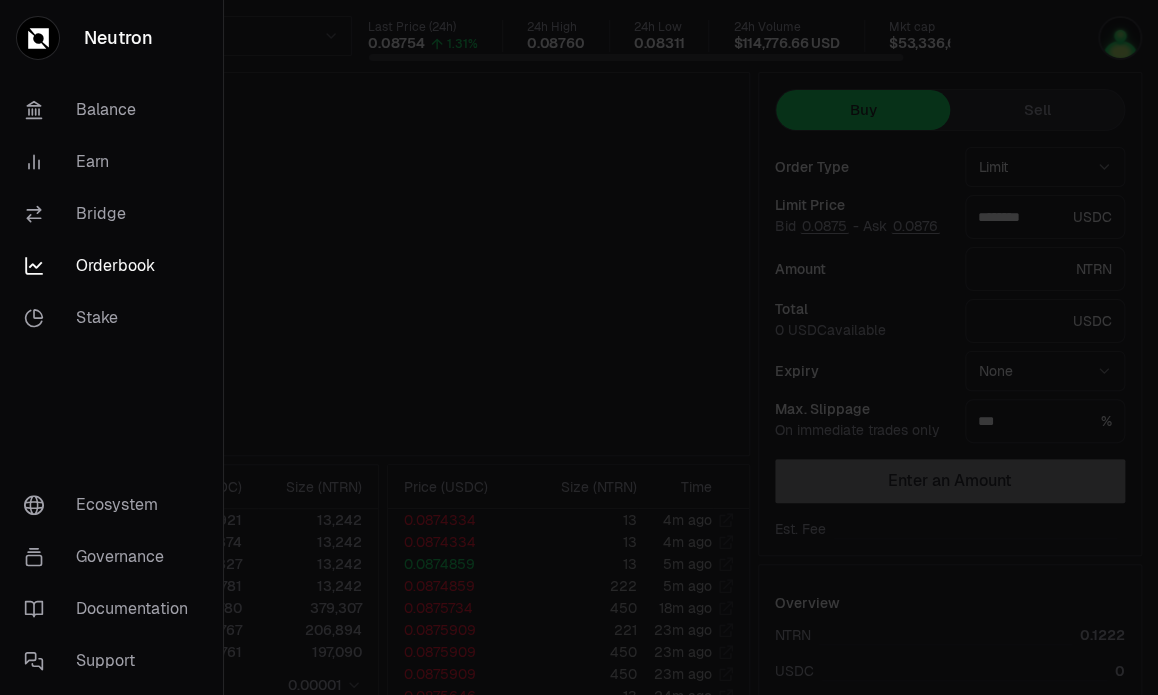 click on "Neutron" at bounding box center (111, 38) 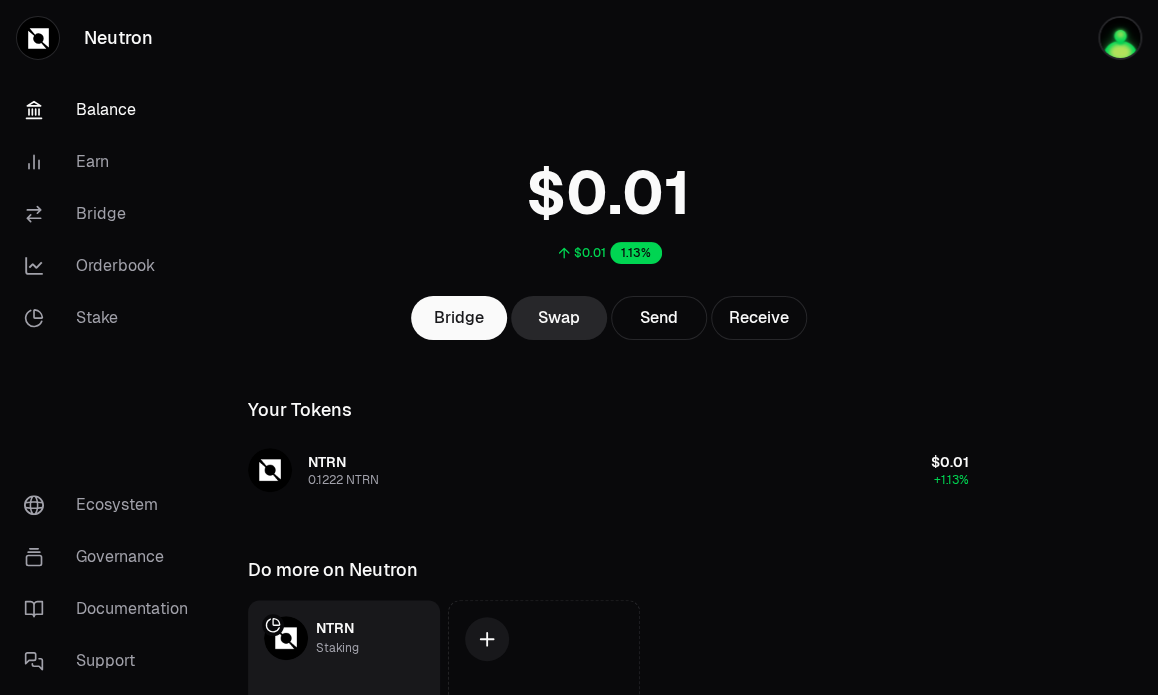 click on "Balance" at bounding box center [112, 110] 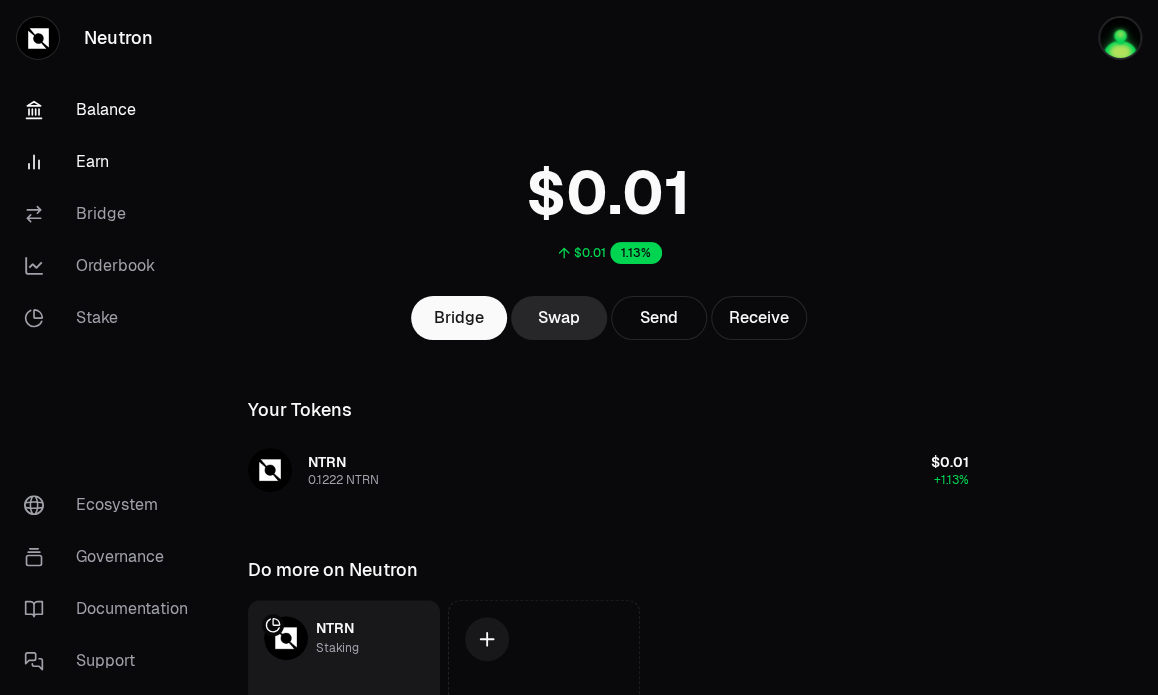 click on "Earn" at bounding box center [112, 162] 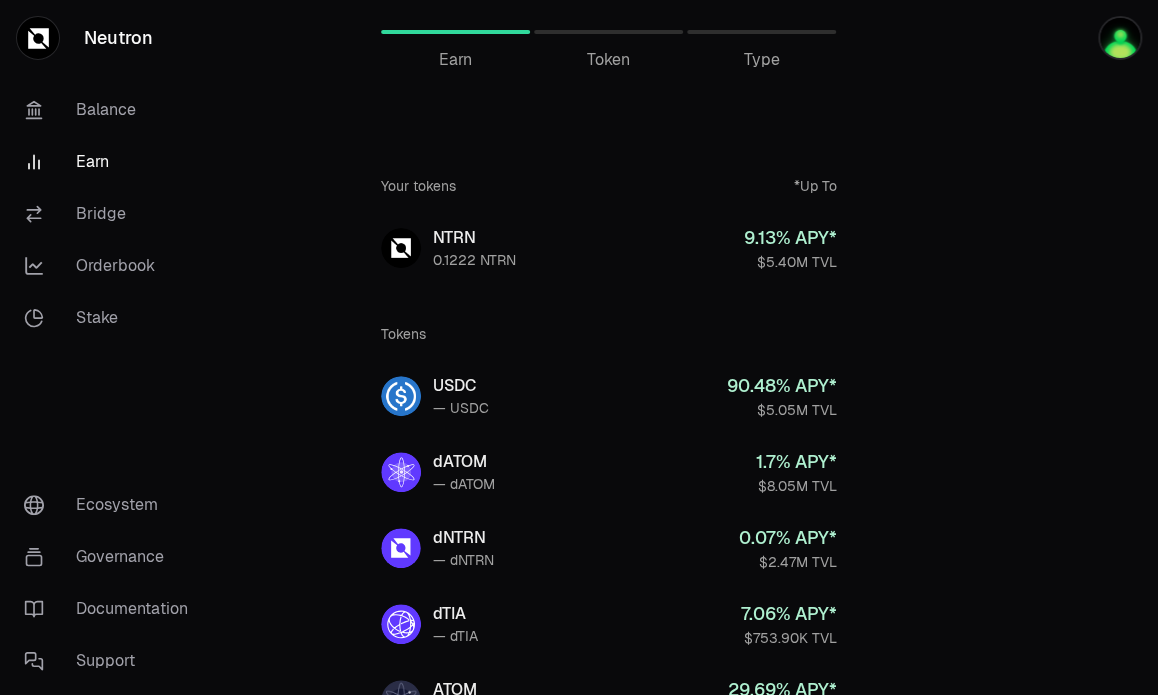 click on "Earn Token Type" at bounding box center [608, 40] 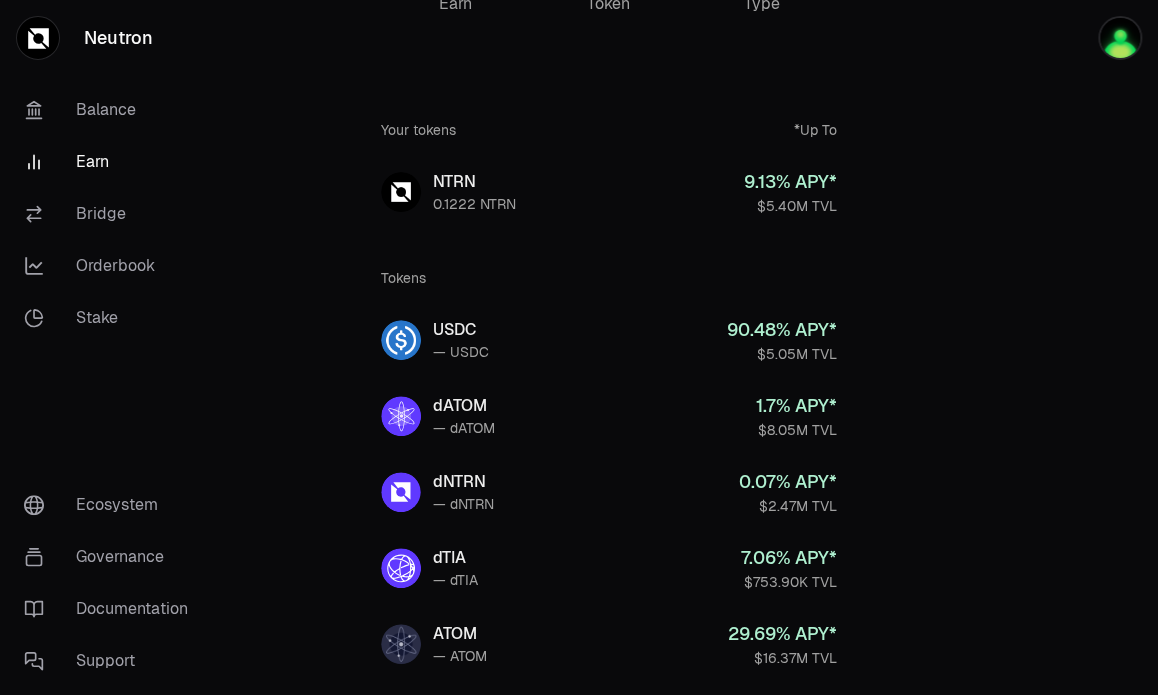 scroll, scrollTop: 0, scrollLeft: 0, axis: both 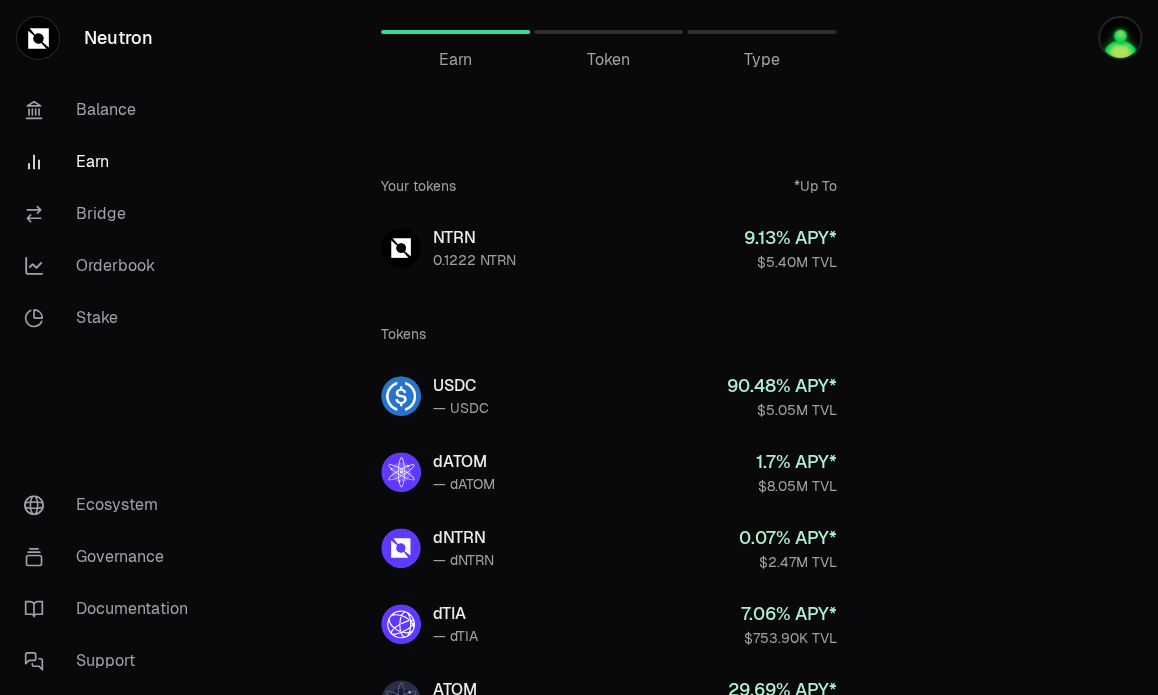 click on "Token" at bounding box center (608, 60) 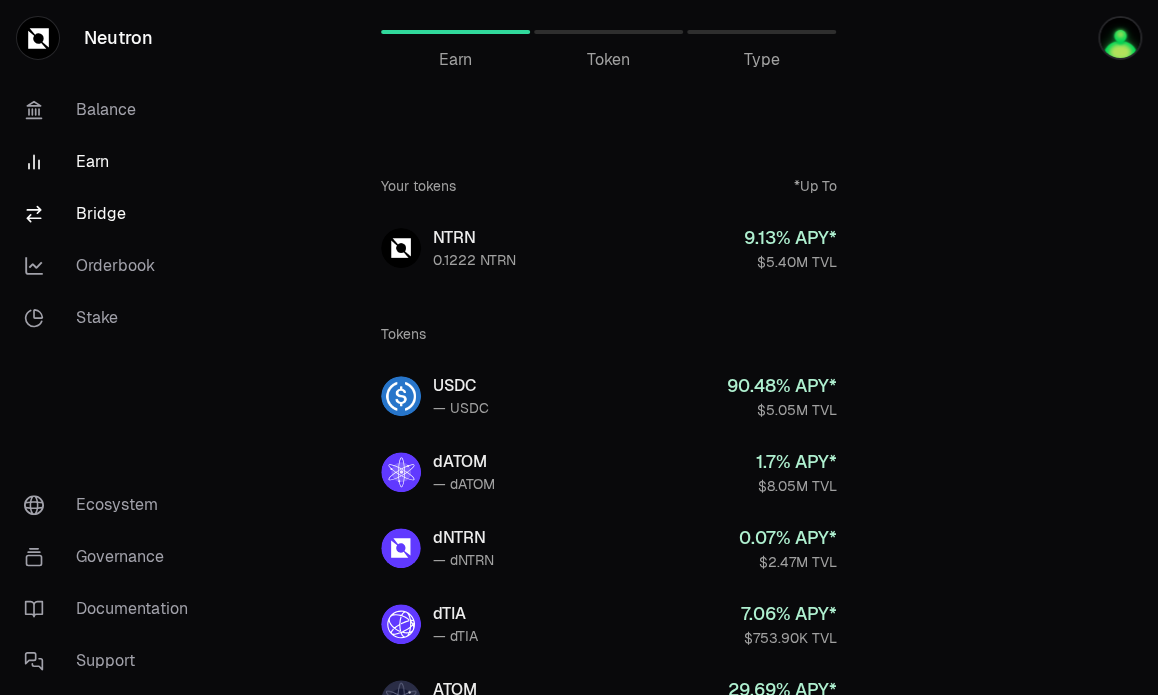 click on "Bridge" at bounding box center [112, 214] 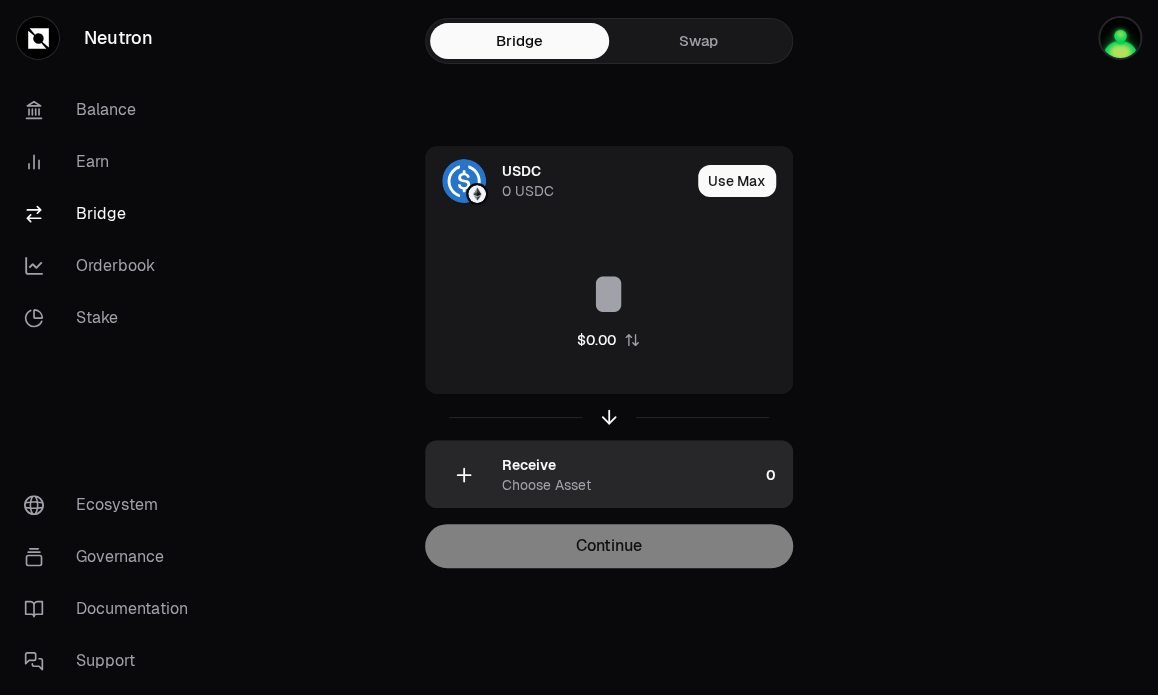 click on "Receive" at bounding box center (529, 465) 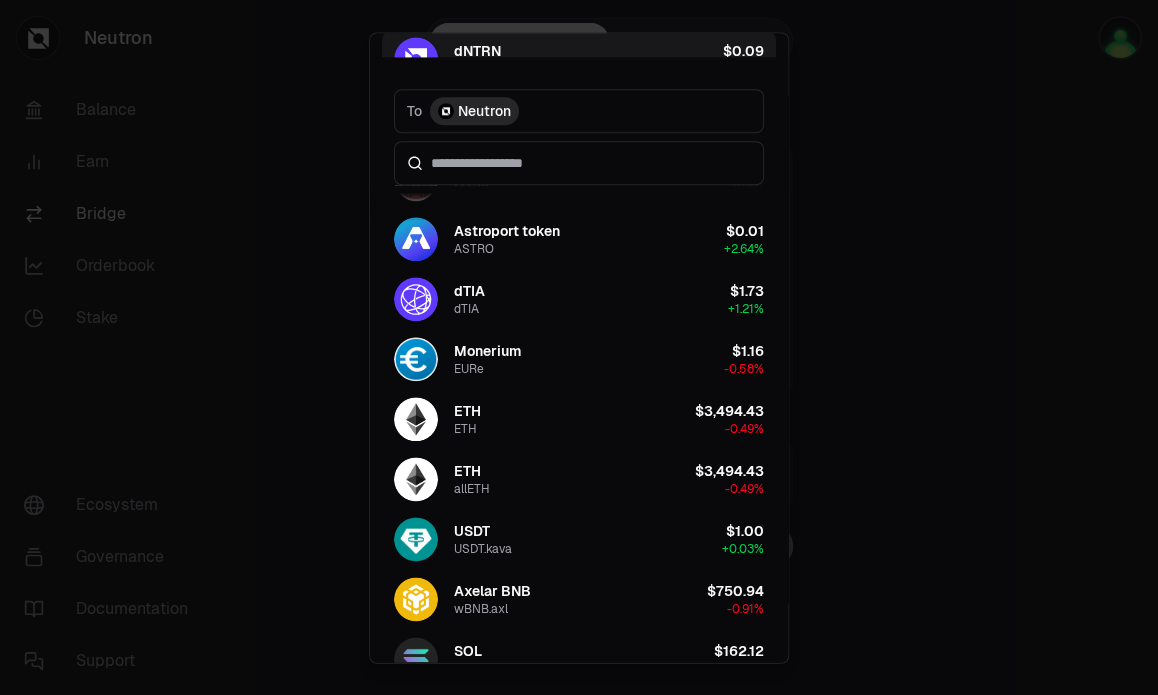 scroll, scrollTop: 0, scrollLeft: 0, axis: both 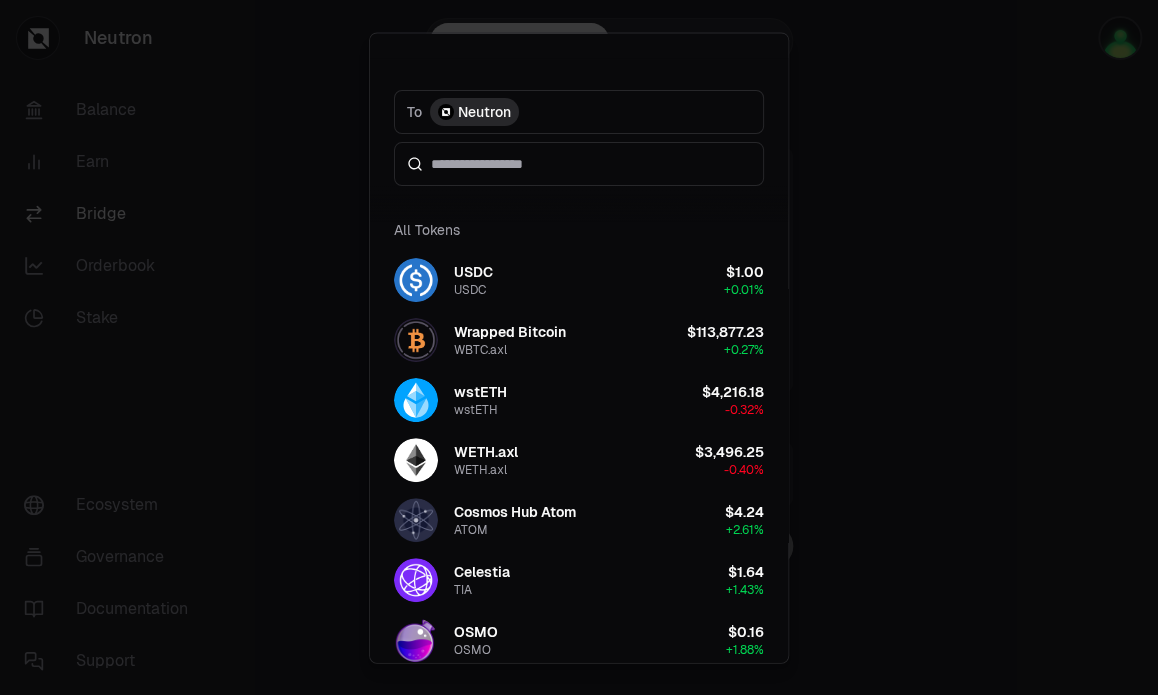 click at bounding box center [579, 347] 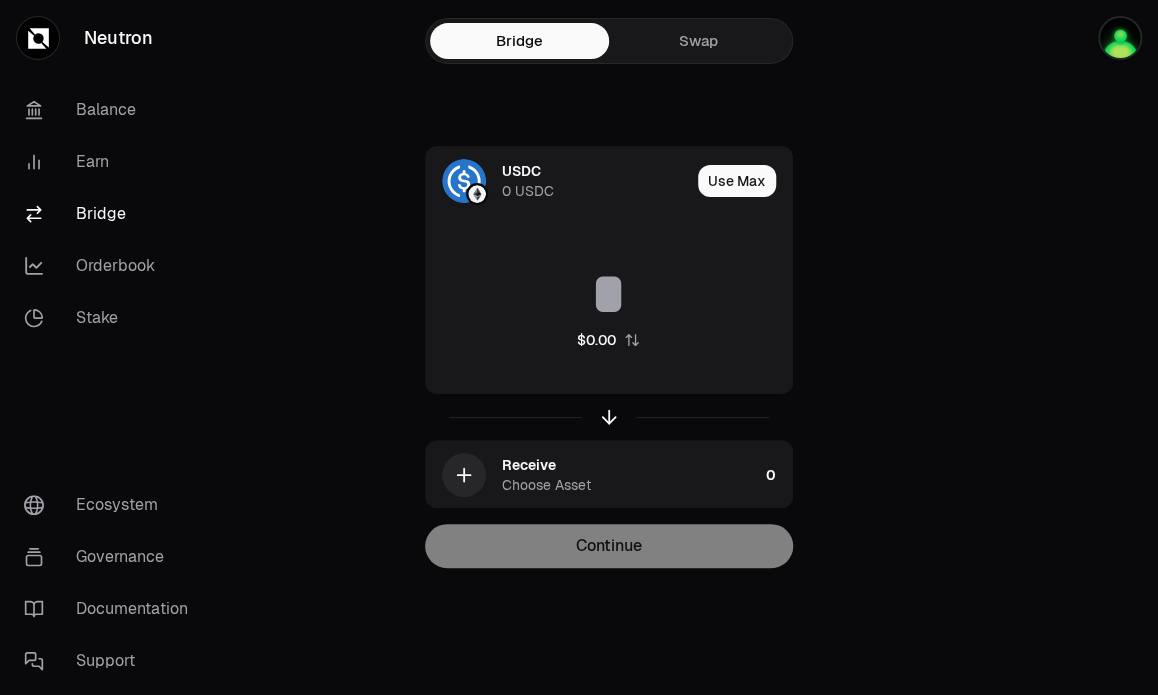 click on "USDC 0 USDC Use Max $0.00 Receive Choose Asset 0 Continue" at bounding box center [609, 357] 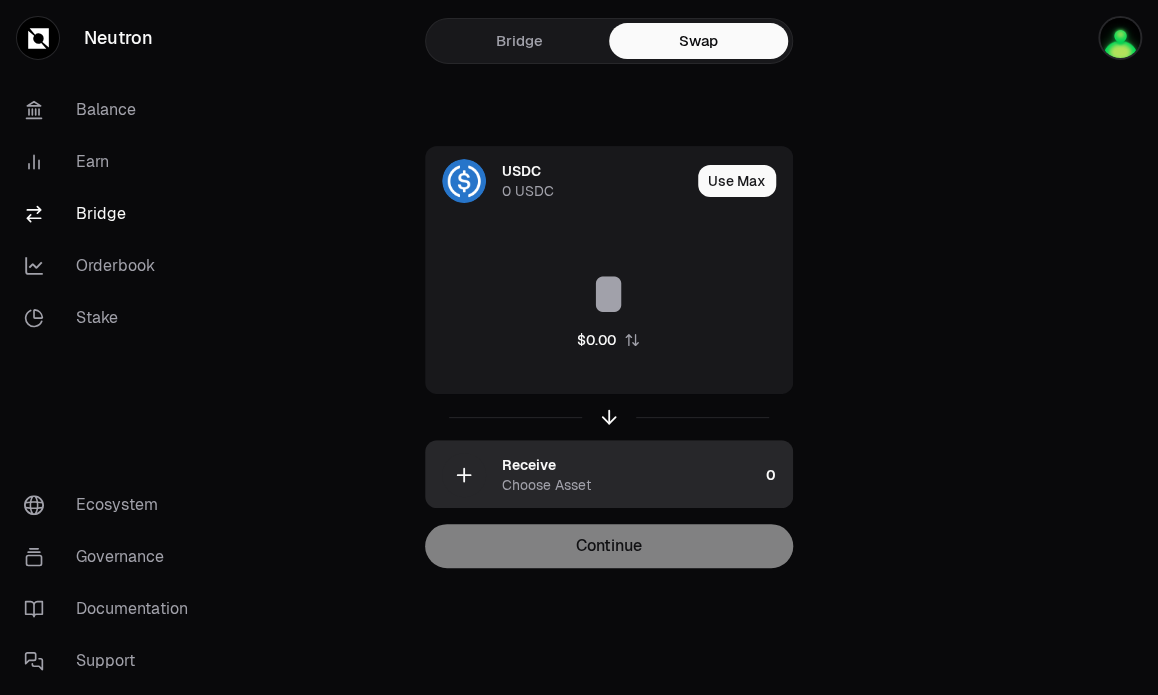 click on "Choose Asset" at bounding box center (546, 485) 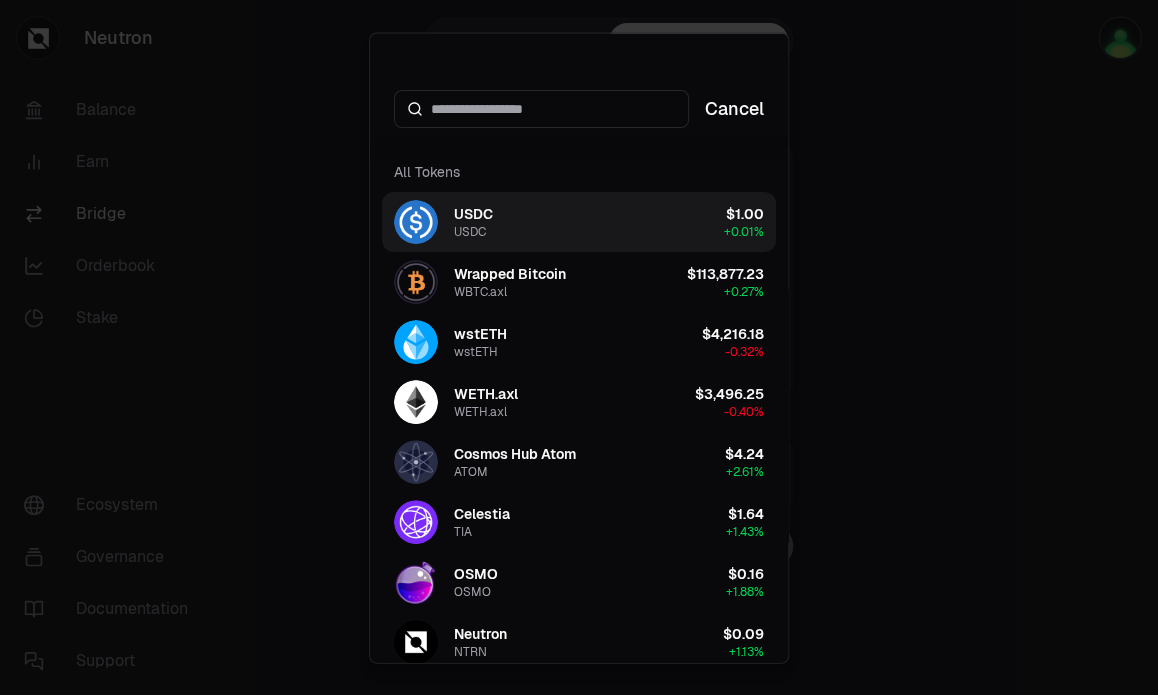 click on "USDC" at bounding box center [473, 213] 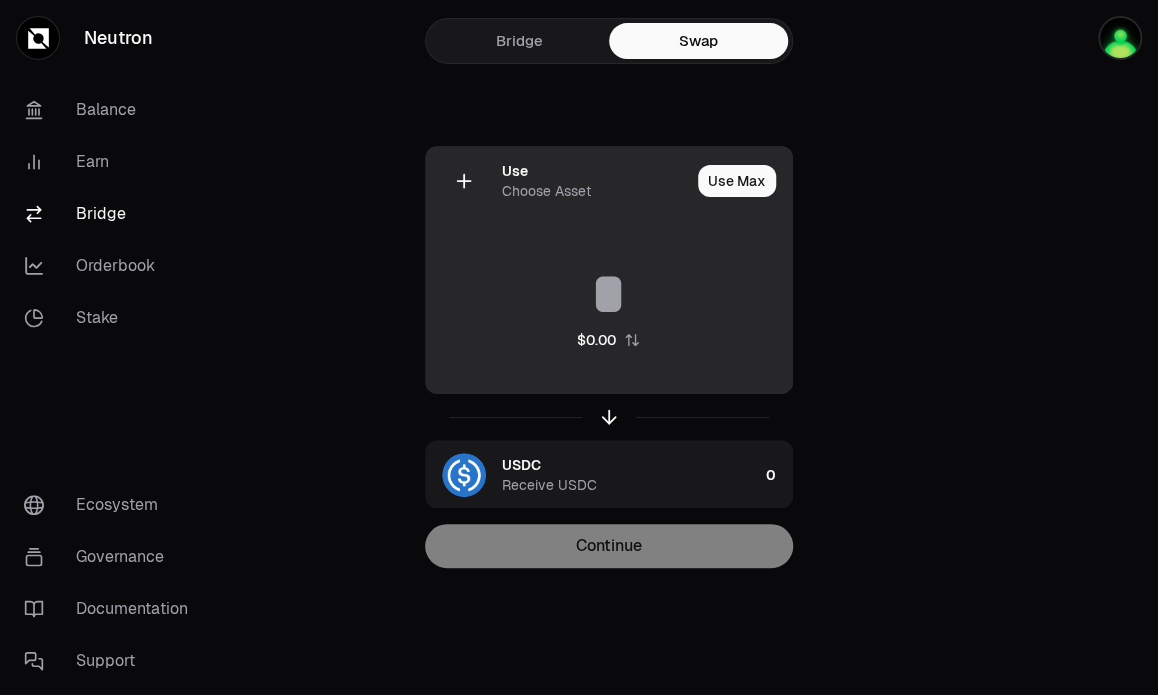 click on "Use Choose Asset" at bounding box center [558, 181] 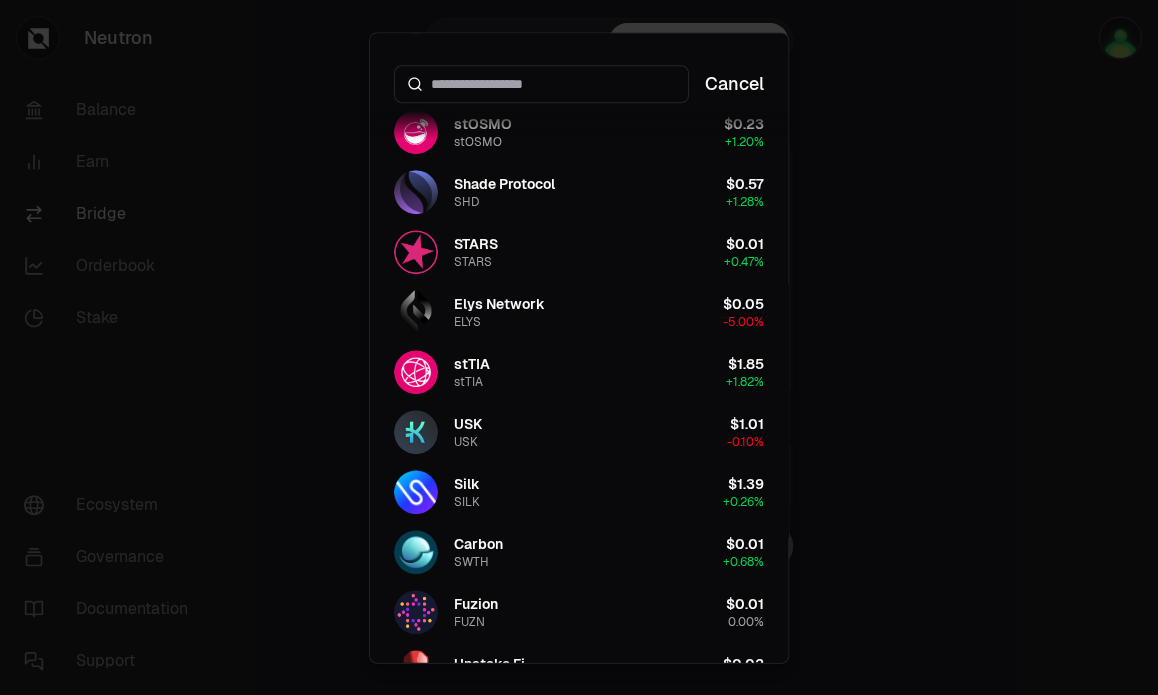 scroll, scrollTop: 3200, scrollLeft: 0, axis: vertical 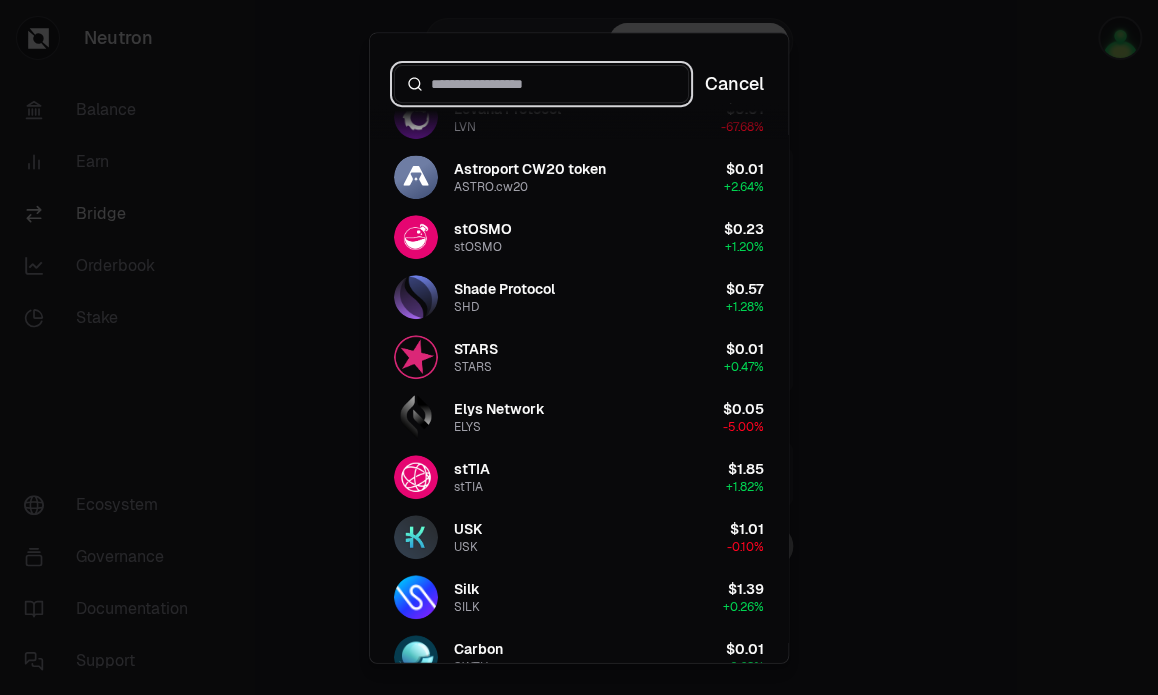 paste on "**********" 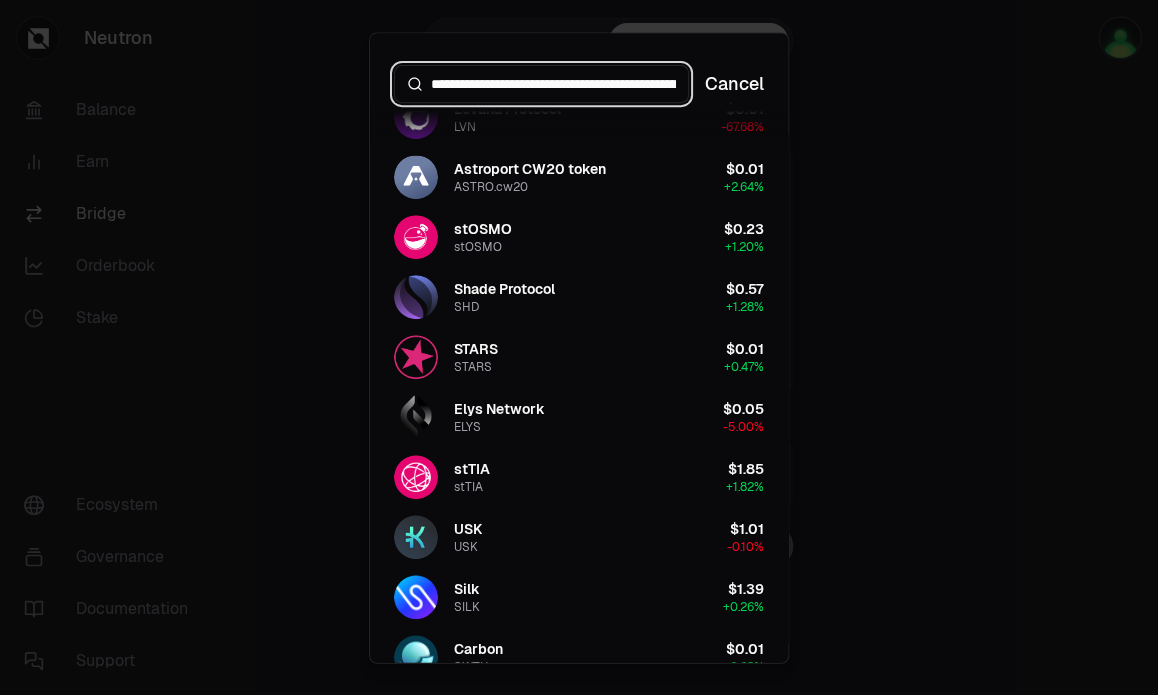 scroll, scrollTop: 0, scrollLeft: 233, axis: horizontal 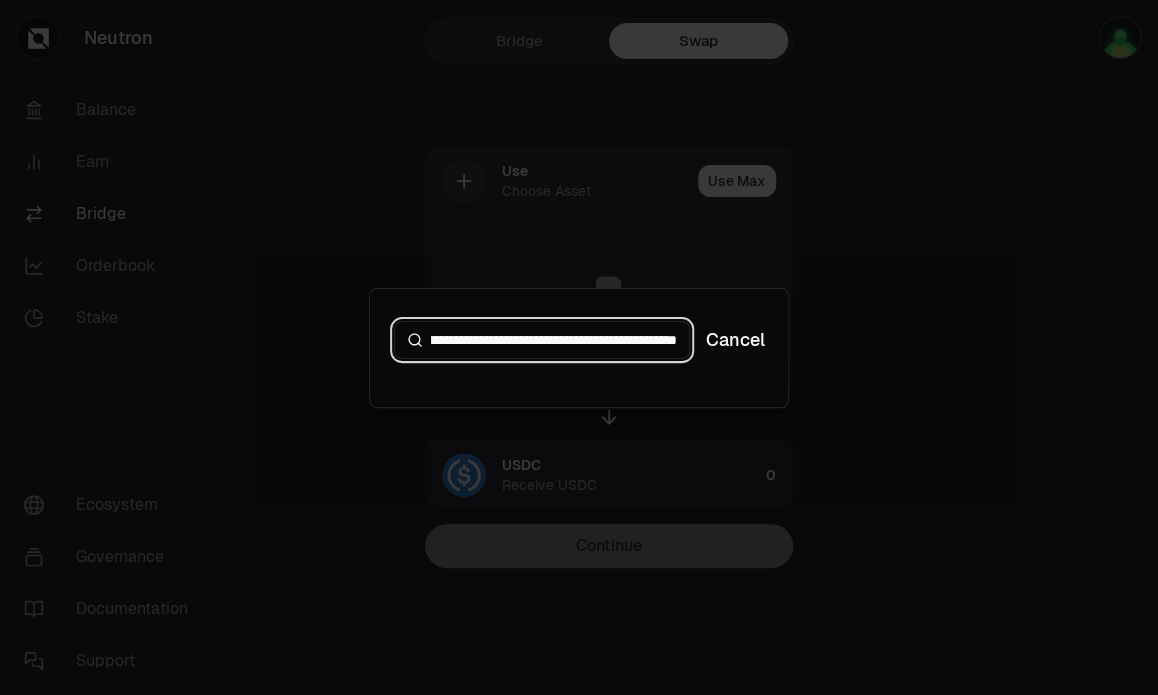 drag, startPoint x: 595, startPoint y: 339, endPoint x: 917, endPoint y: 347, distance: 322.09937 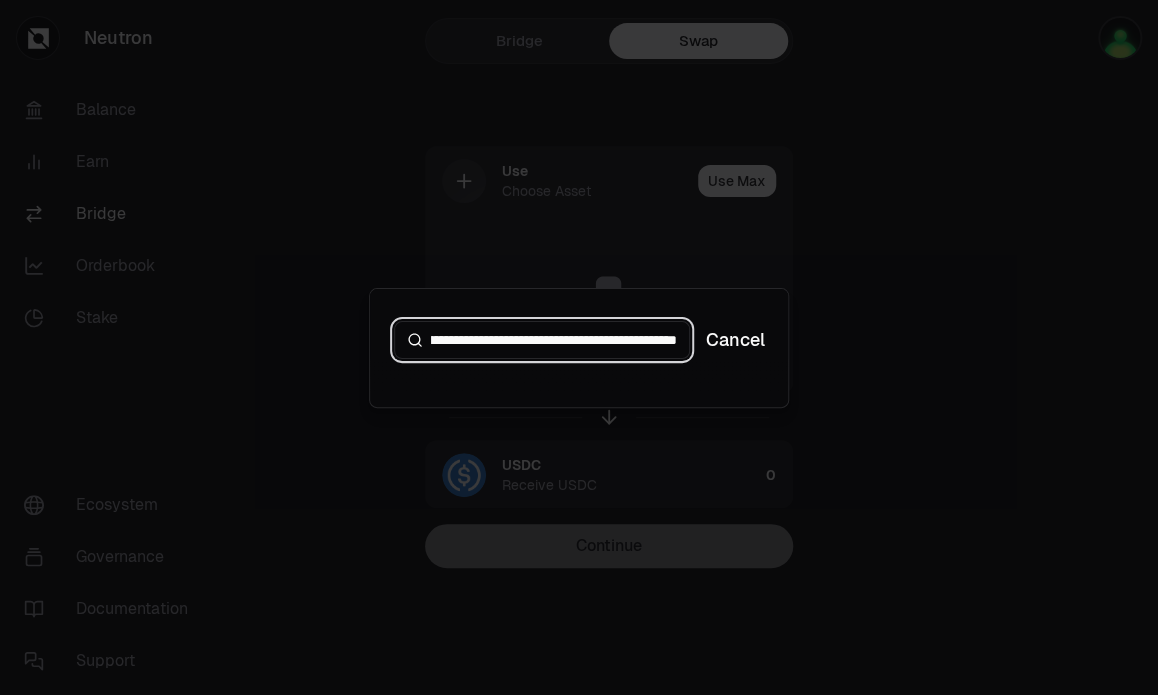 scroll, scrollTop: 0, scrollLeft: 151, axis: horizontal 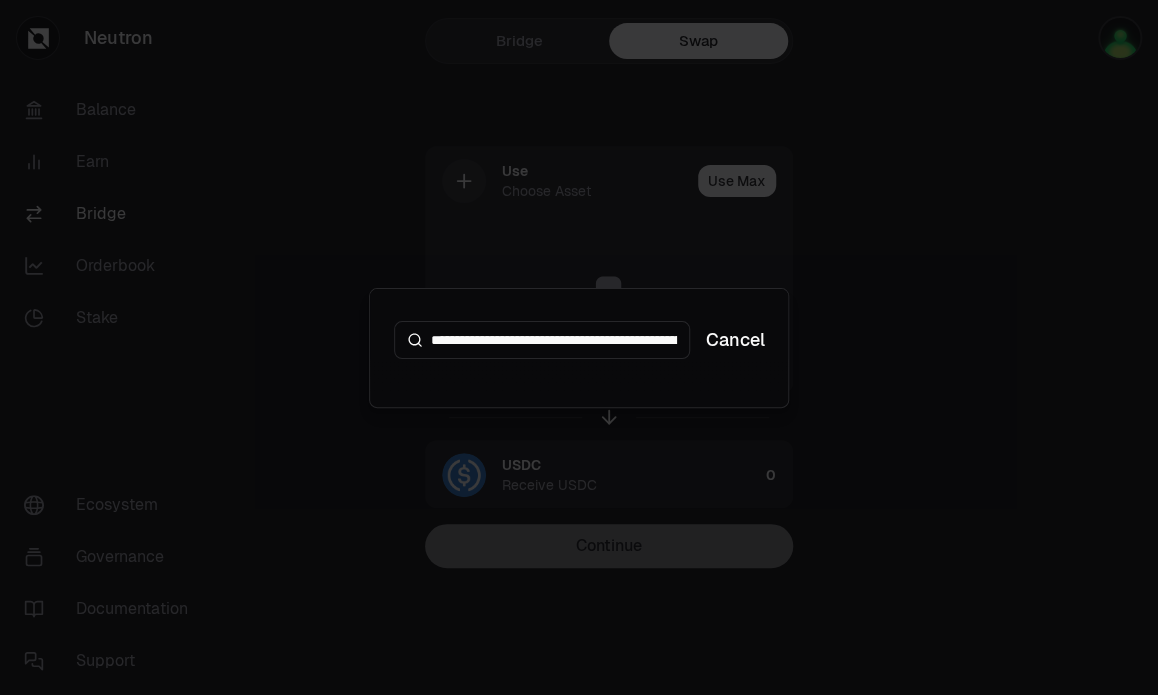 click on "**********" at bounding box center (542, 340) 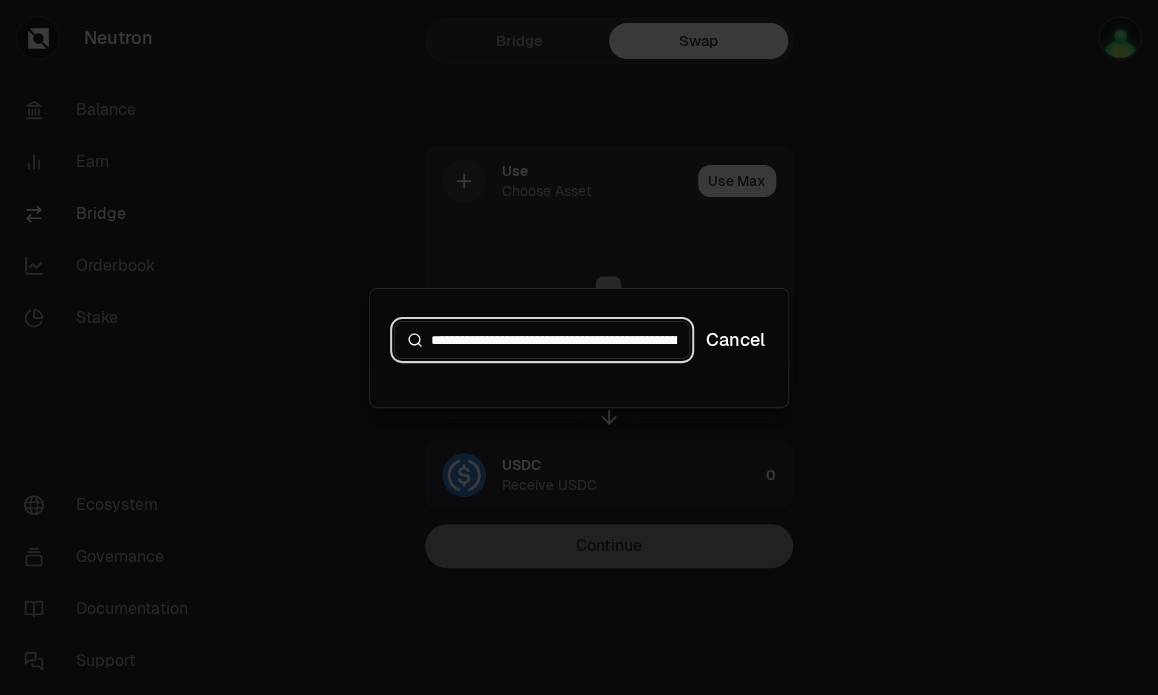 click on "**********" at bounding box center (554, 340) 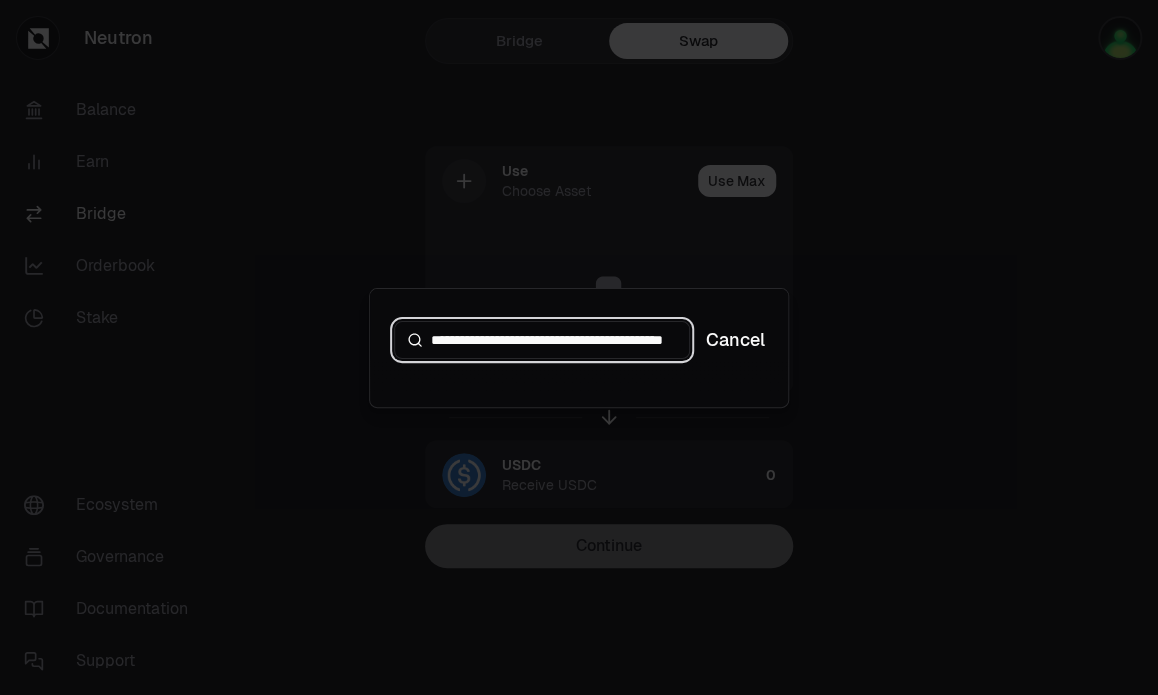 click on "**********" at bounding box center [554, 340] 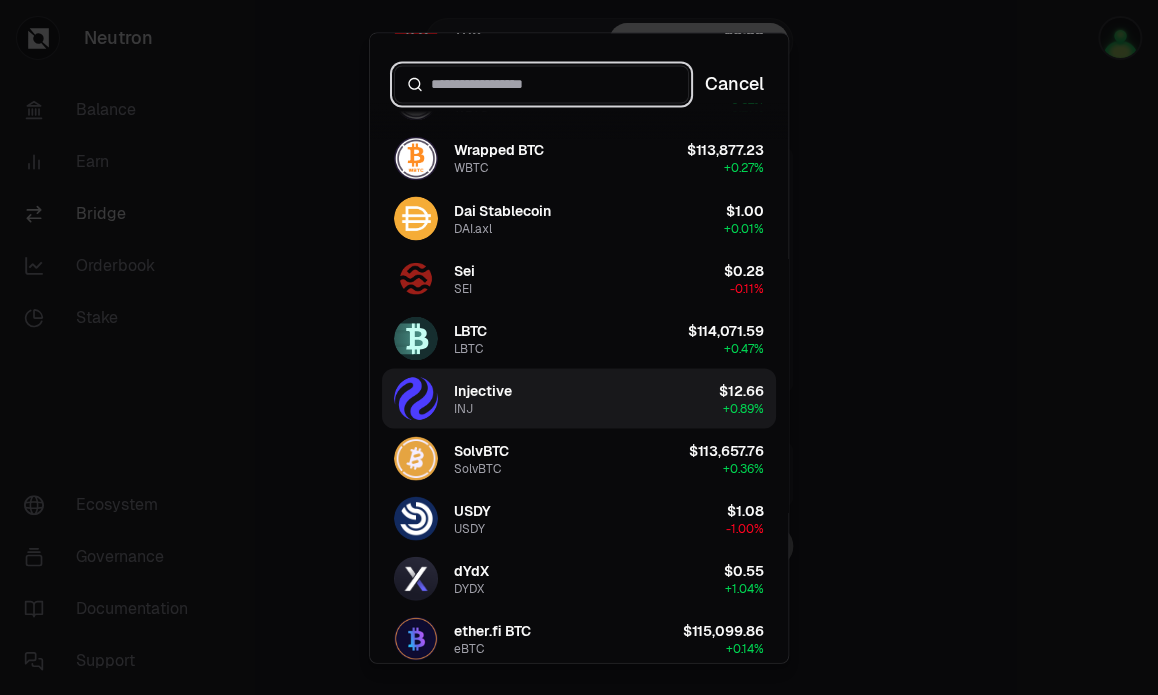 scroll, scrollTop: 1300, scrollLeft: 0, axis: vertical 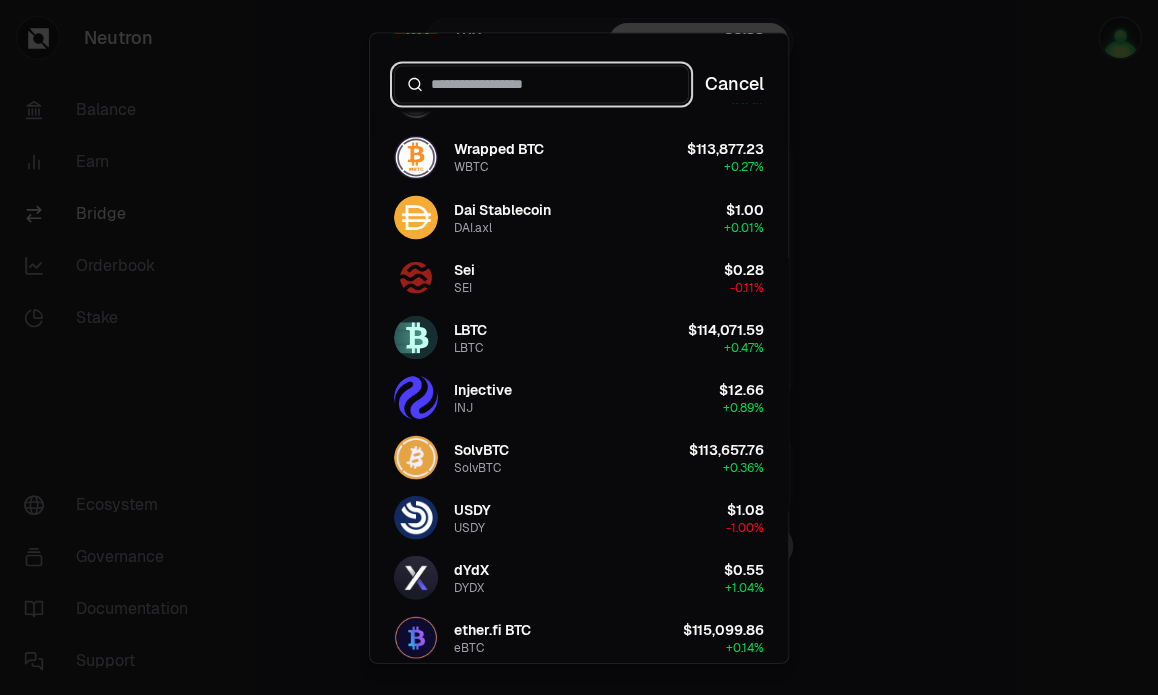 type 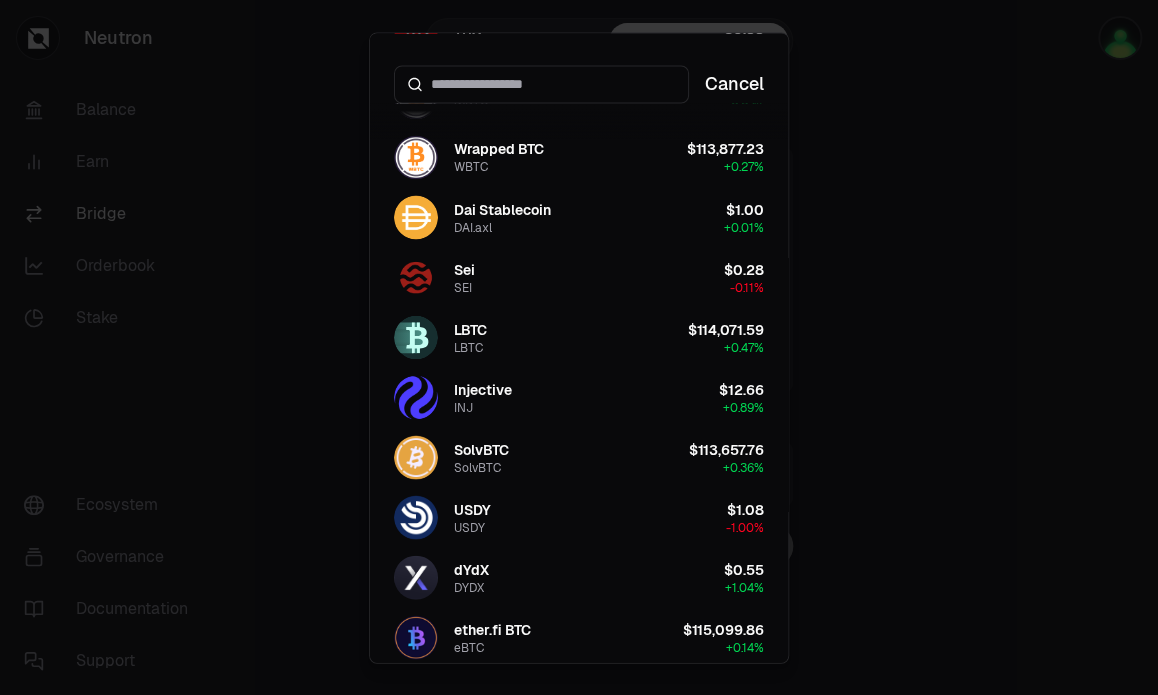 click at bounding box center [579, 347] 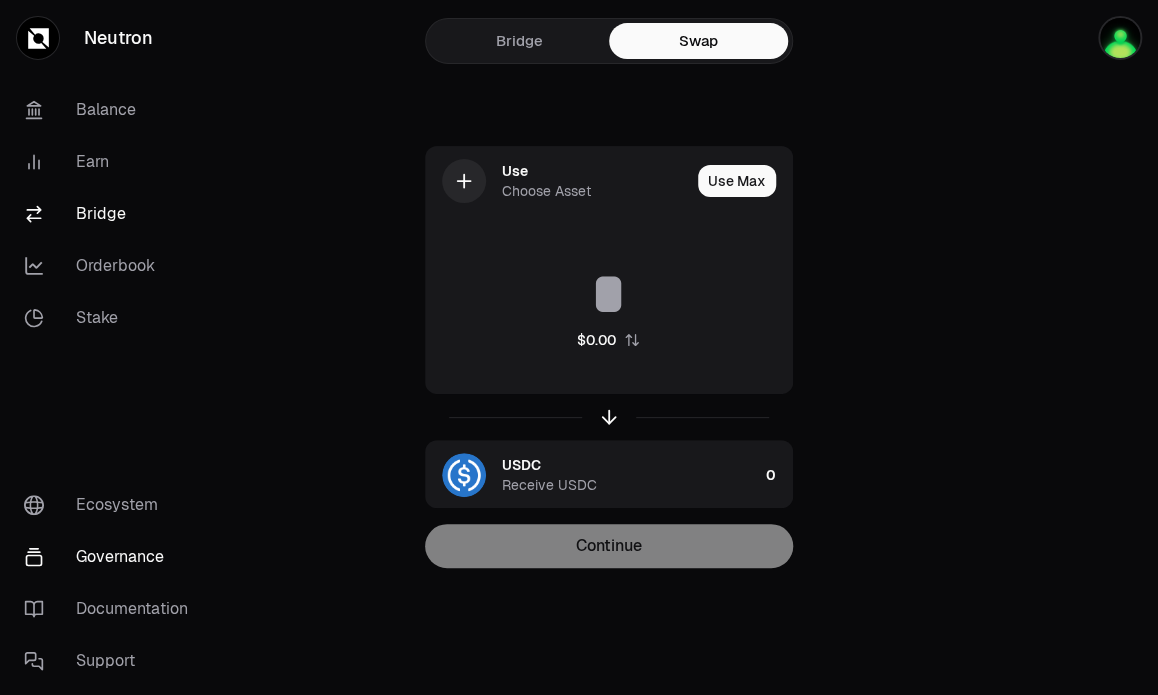 click on "Governance" at bounding box center (112, 557) 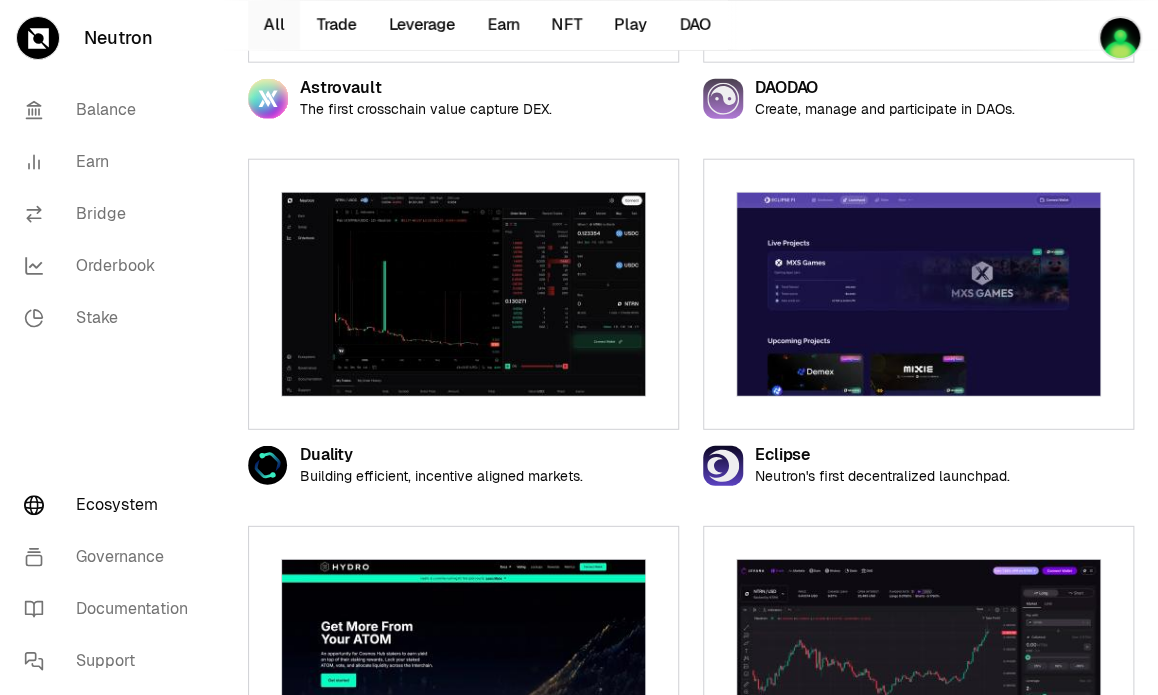 scroll, scrollTop: 2100, scrollLeft: 0, axis: vertical 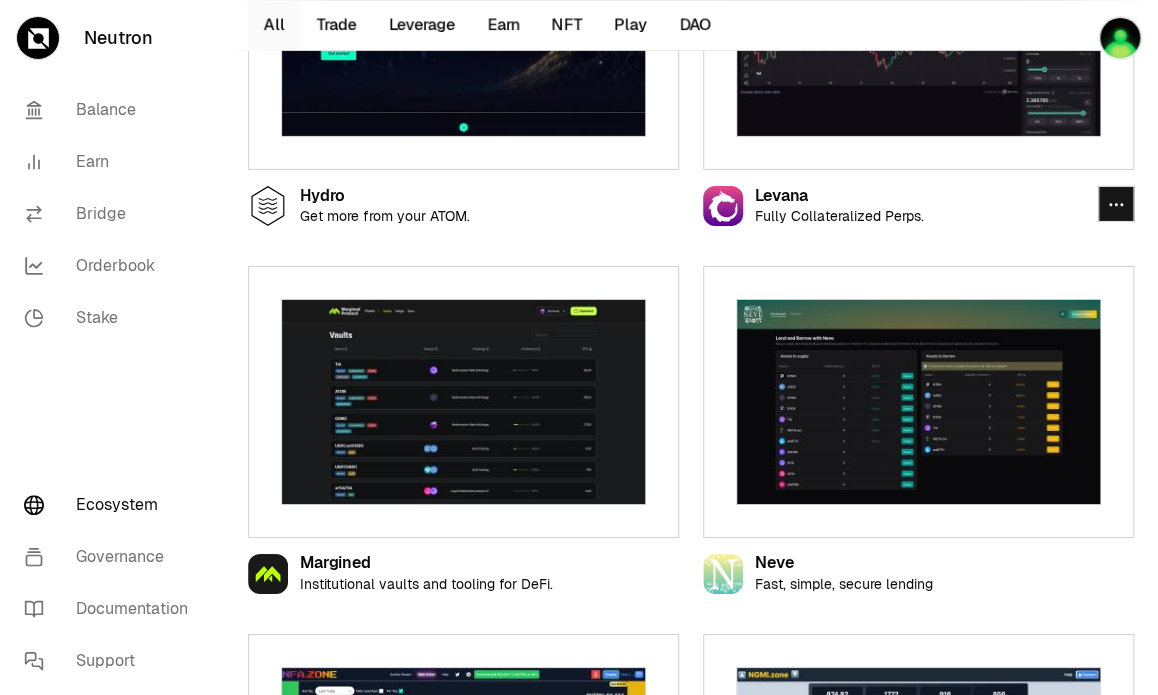 drag, startPoint x: 900, startPoint y: 65, endPoint x: 848, endPoint y: 95, distance: 60.033325 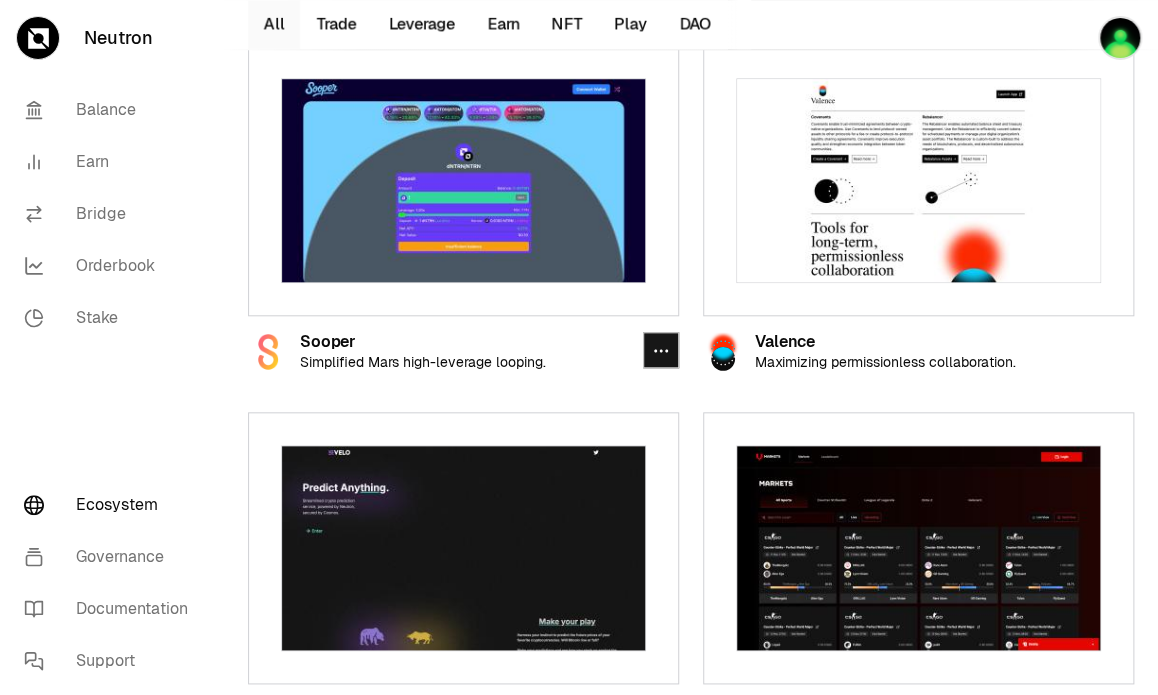 scroll, scrollTop: 3512, scrollLeft: 0, axis: vertical 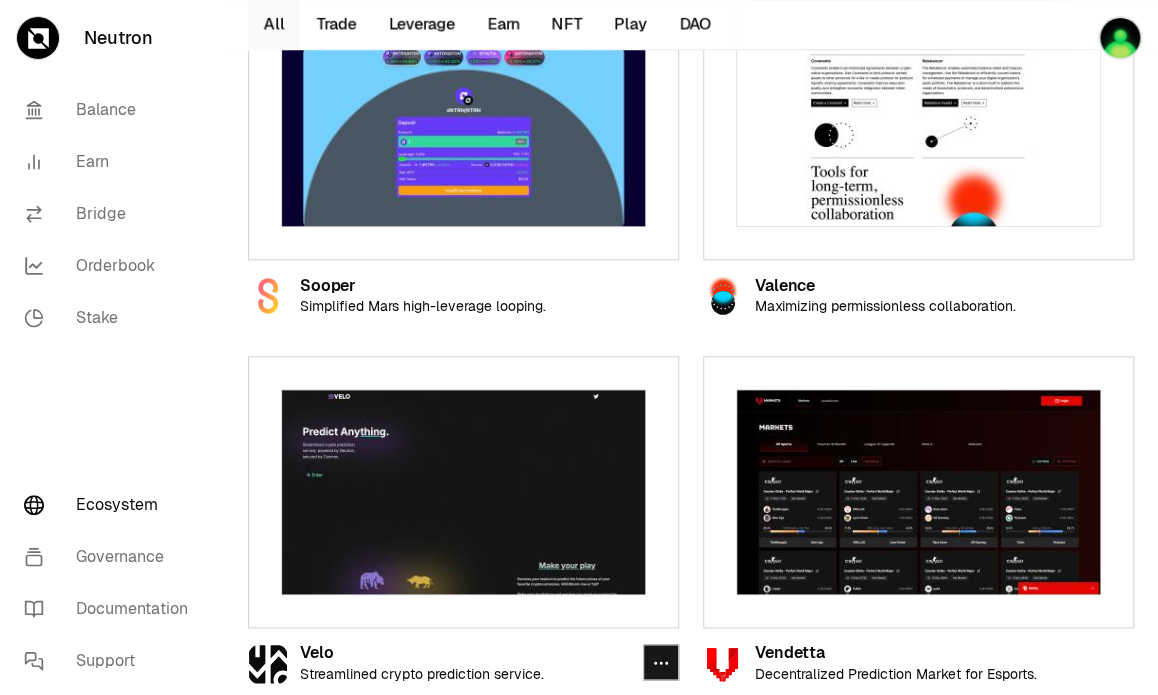 click at bounding box center [463, 491] 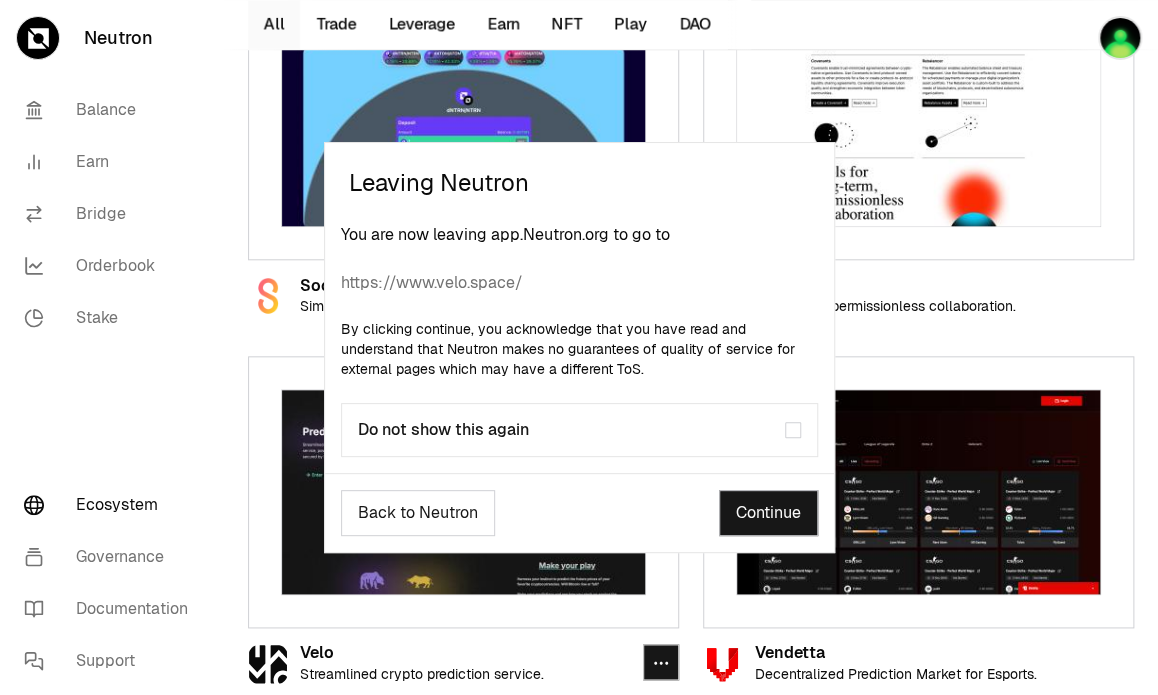 click on "Continue" at bounding box center (768, 513) 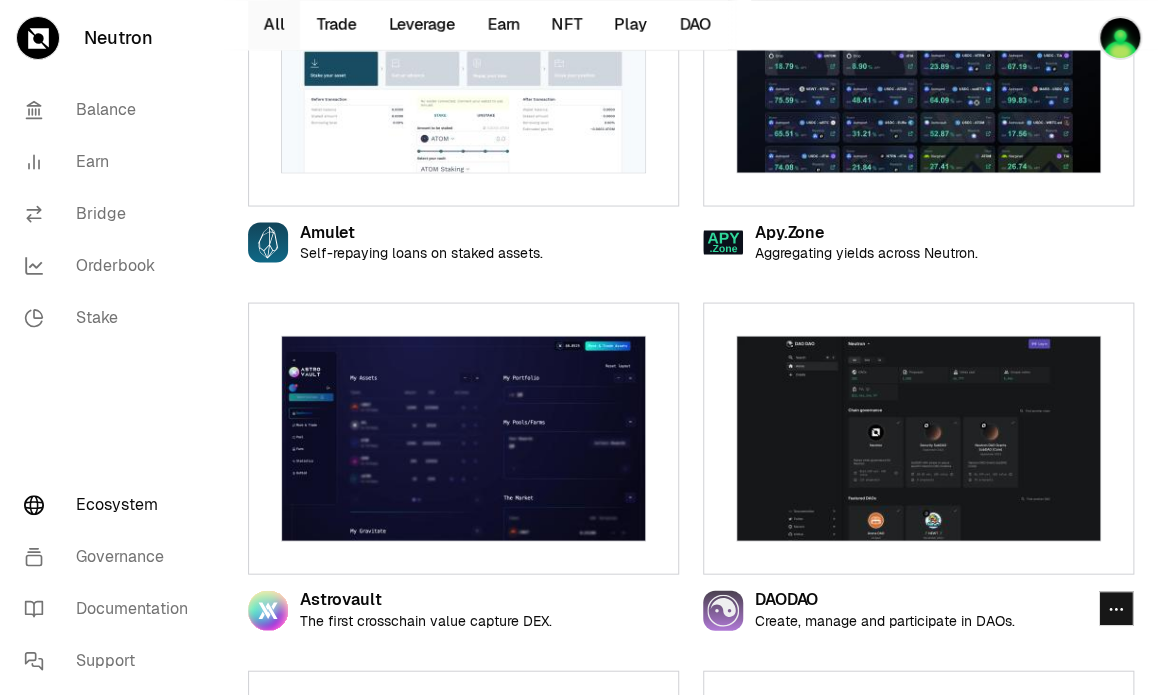 scroll, scrollTop: 1212, scrollLeft: 0, axis: vertical 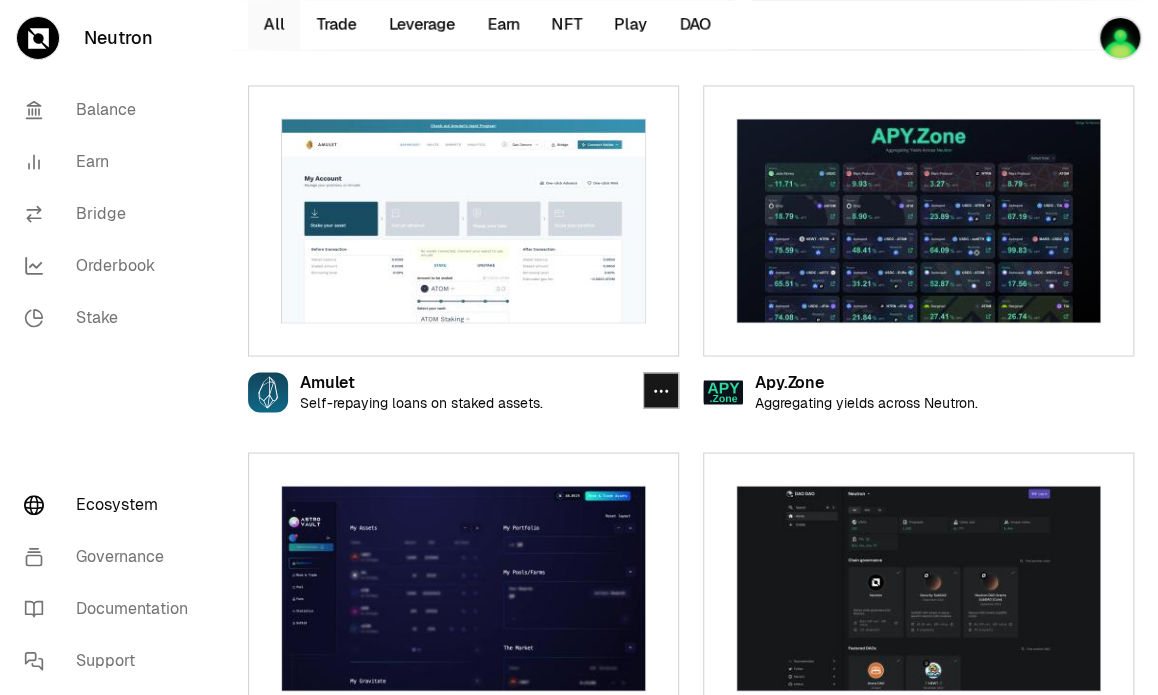 click at bounding box center (463, 220) 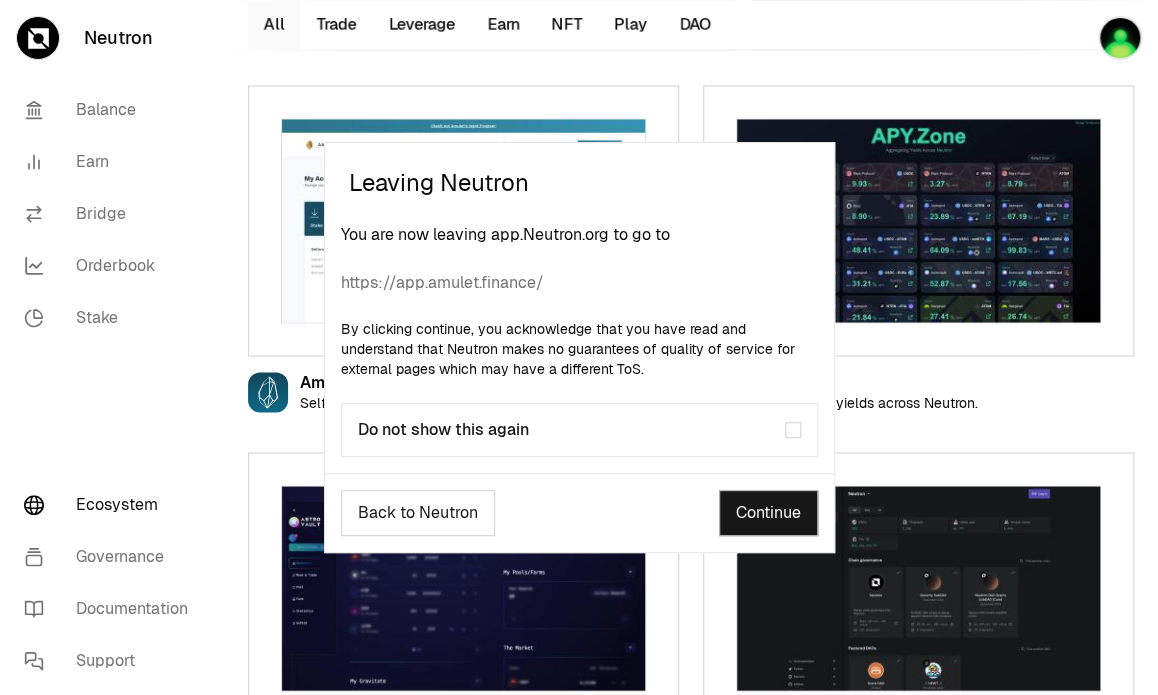 click on "Continue" at bounding box center (768, 513) 